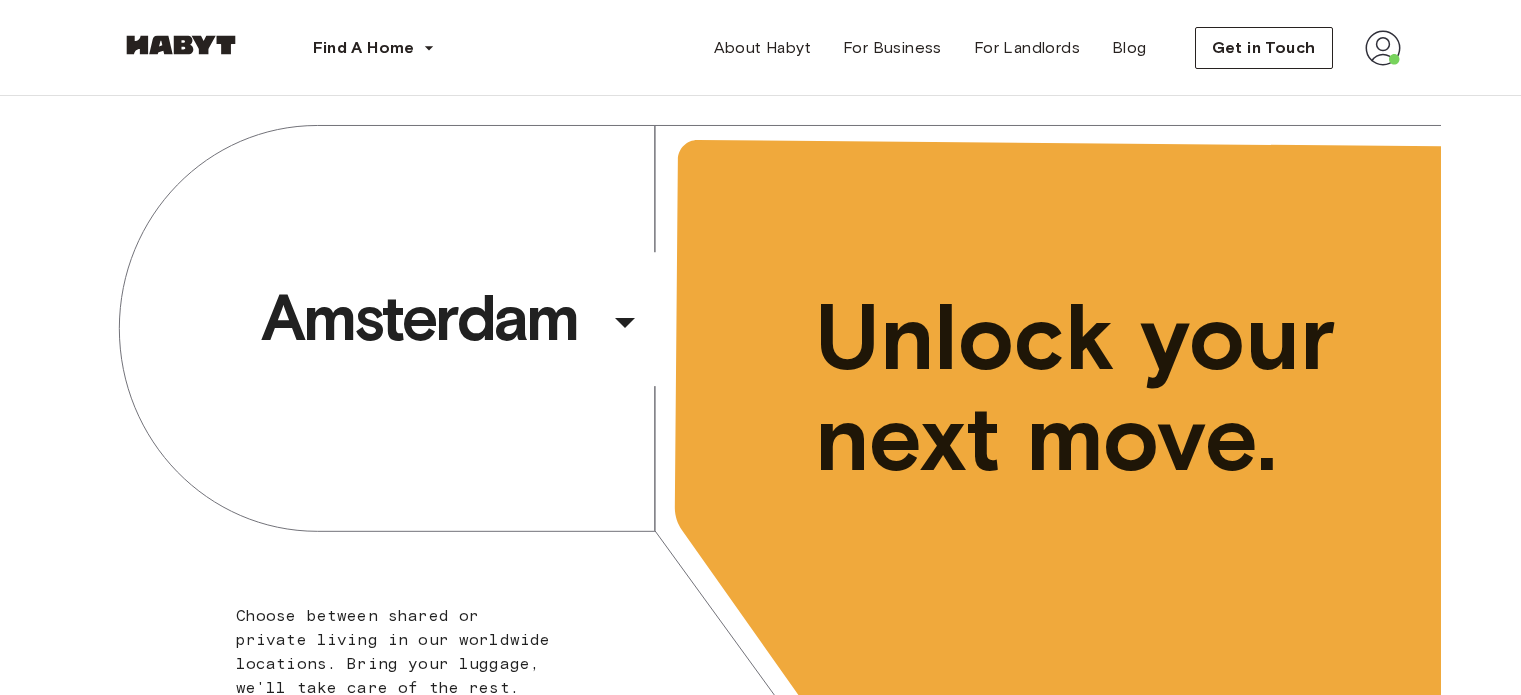 scroll, scrollTop: 0, scrollLeft: 0, axis: both 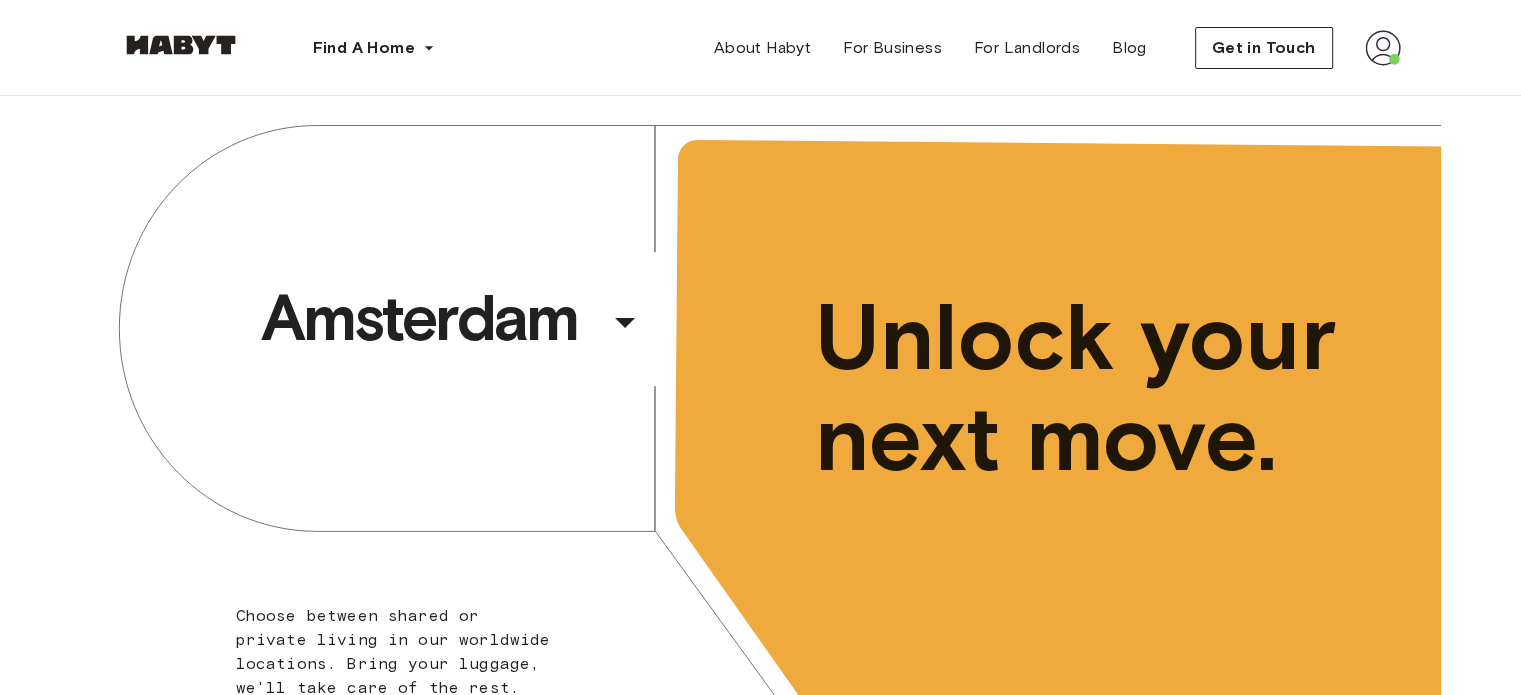 click at bounding box center (1383, 48) 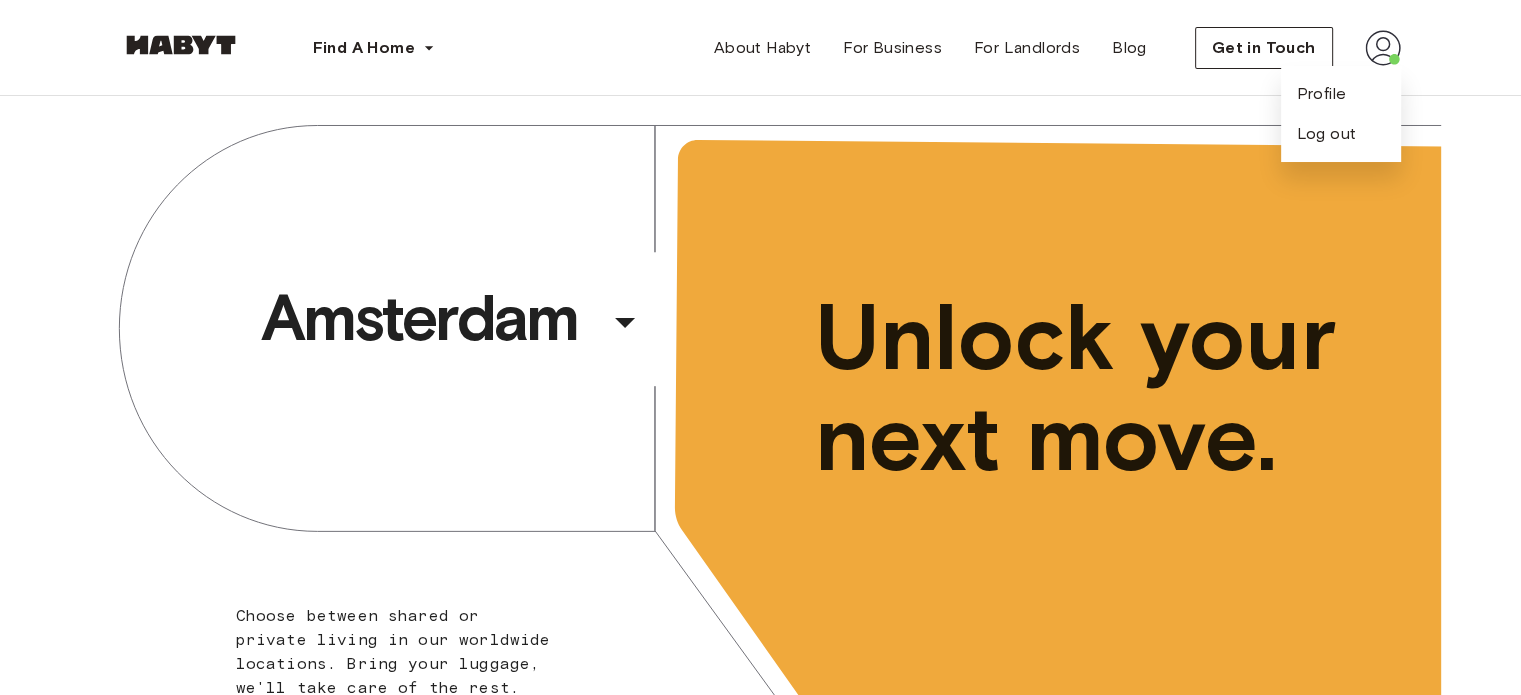 click at bounding box center (1383, 48) 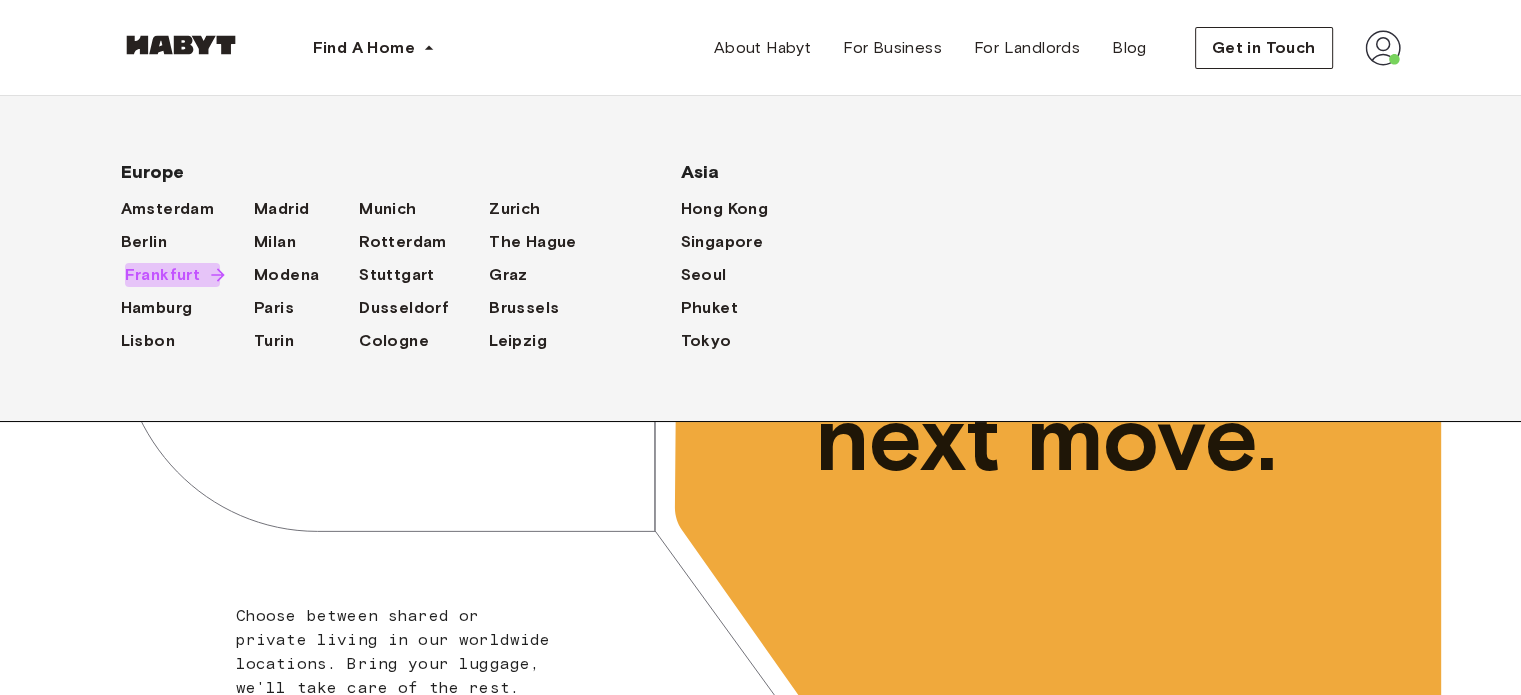 click on "Frankfurt" at bounding box center (163, 275) 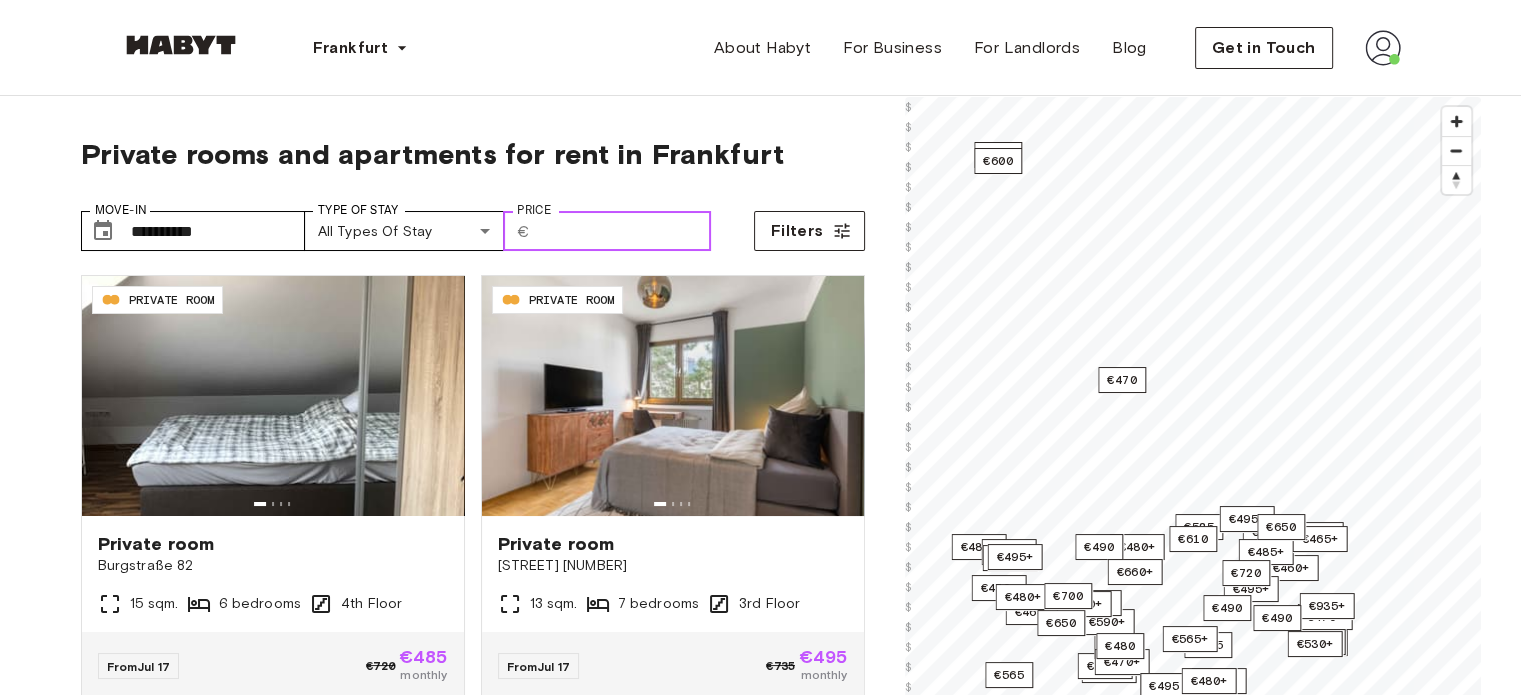 click on "Price" at bounding box center (624, 231) 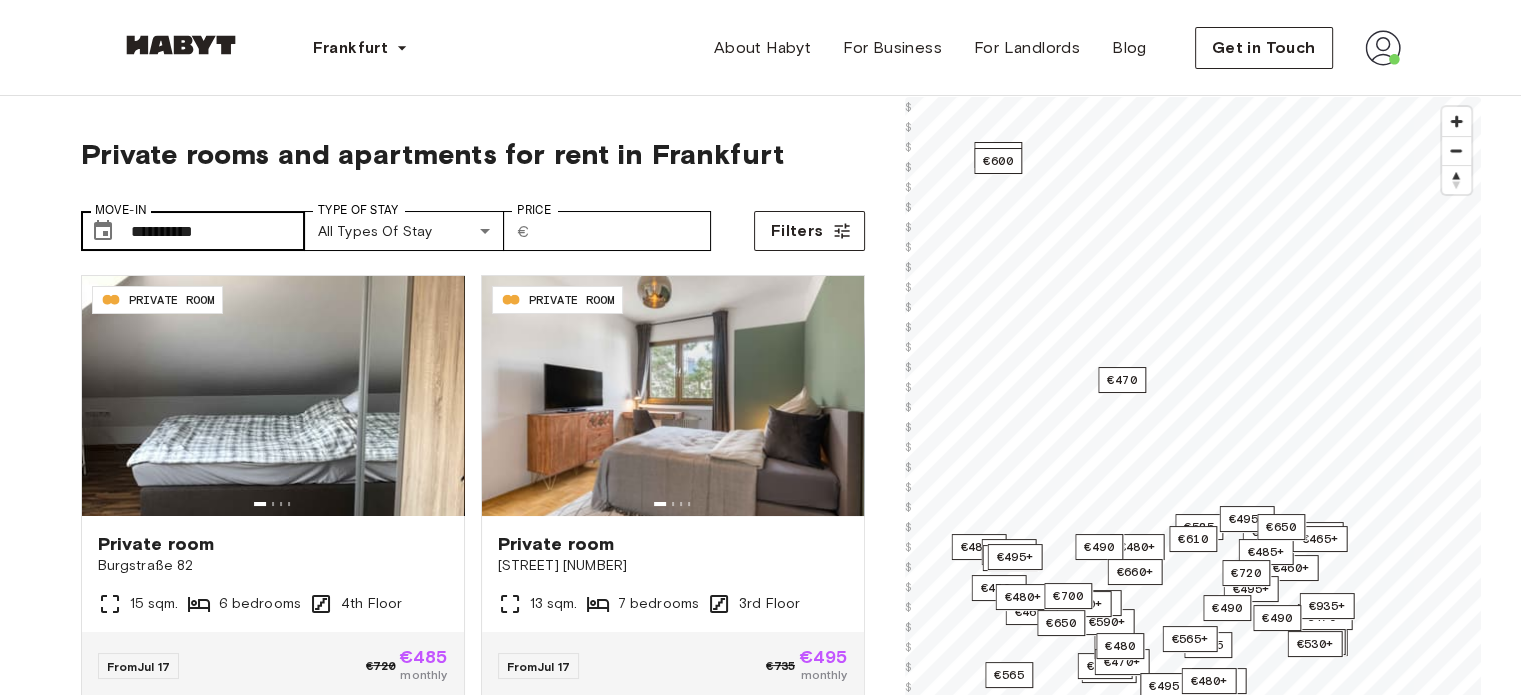 drag, startPoint x: 269, startPoint y: 207, endPoint x: 271, endPoint y: 229, distance: 22.090721 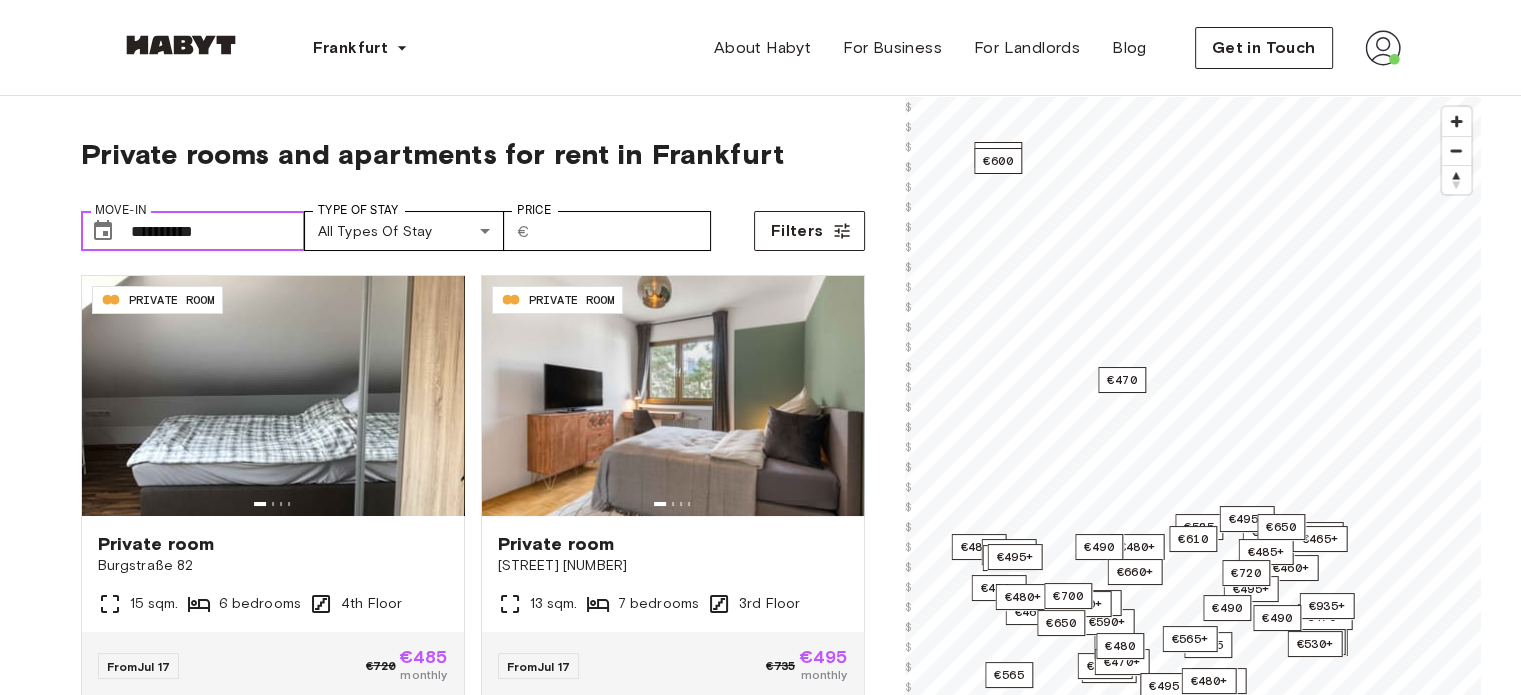 click on "**********" at bounding box center [218, 231] 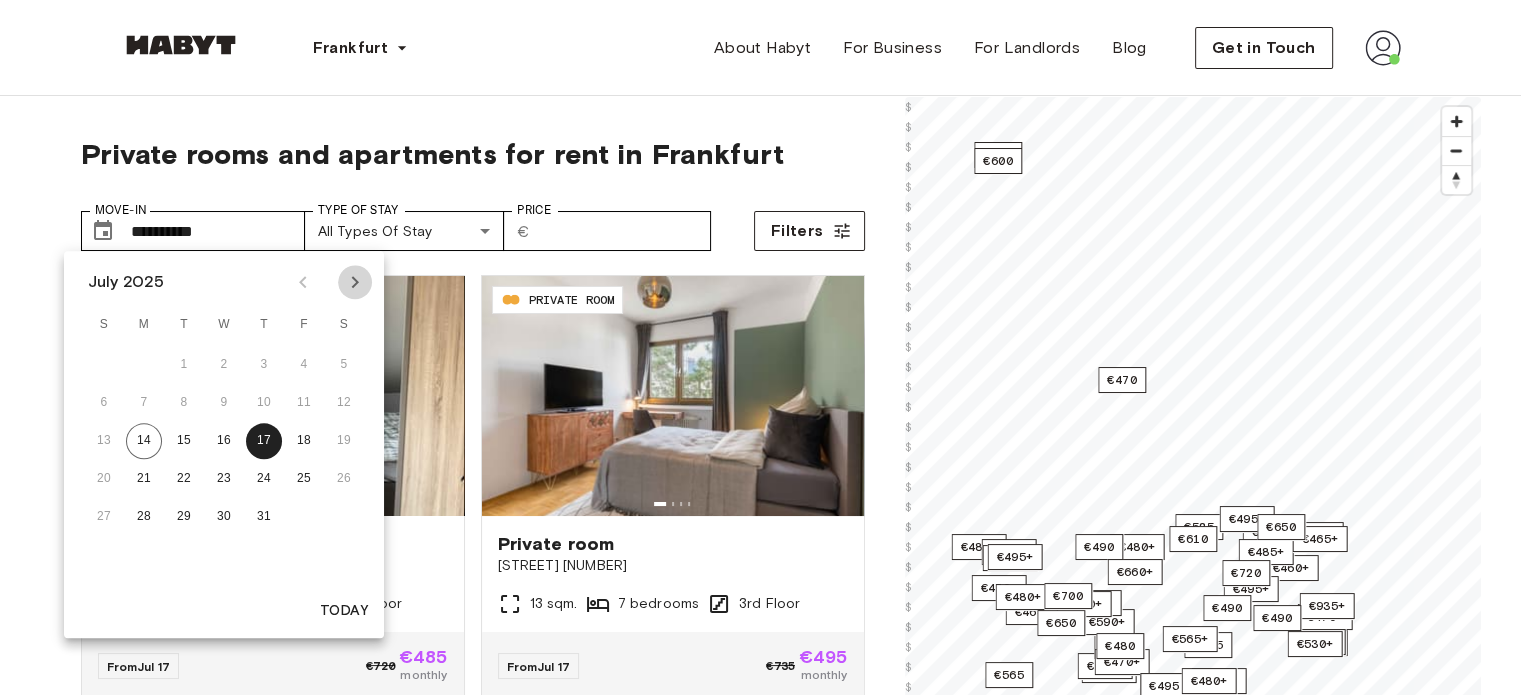 click 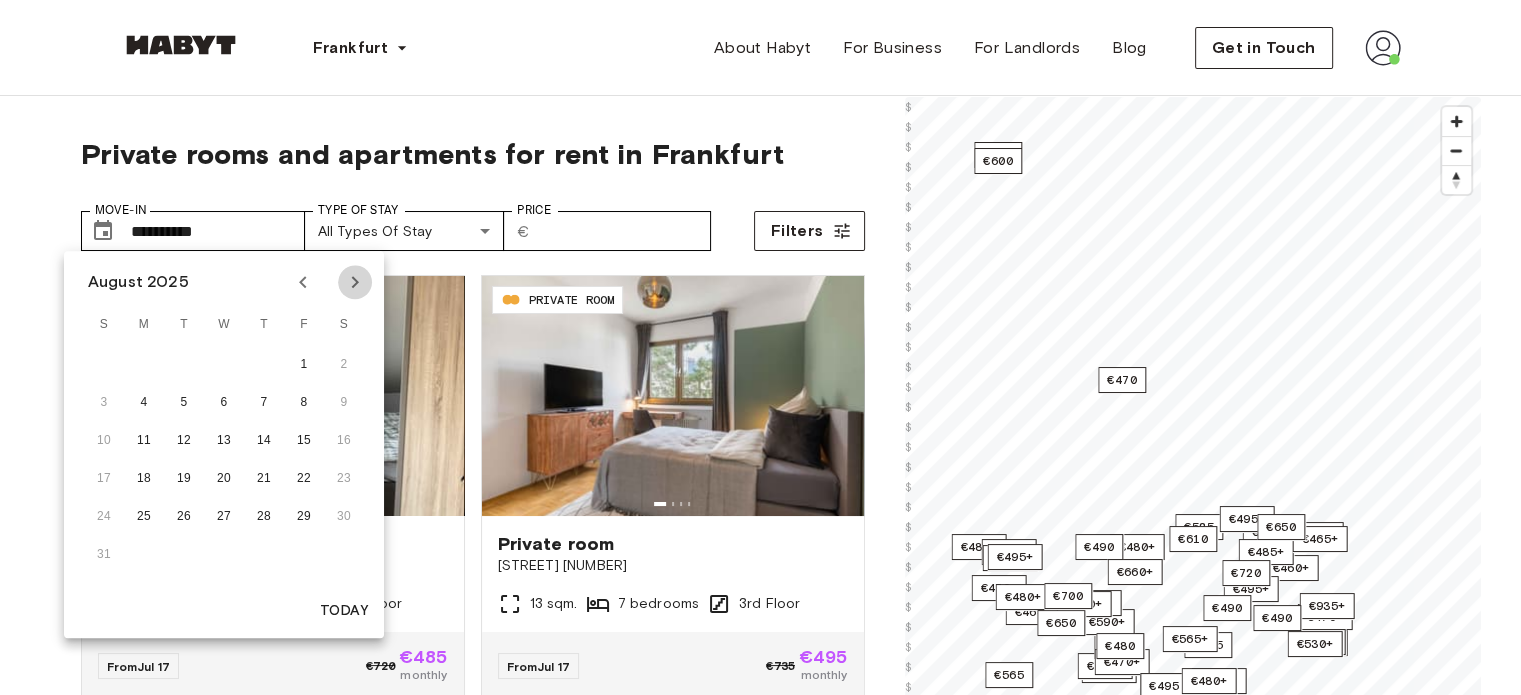 click 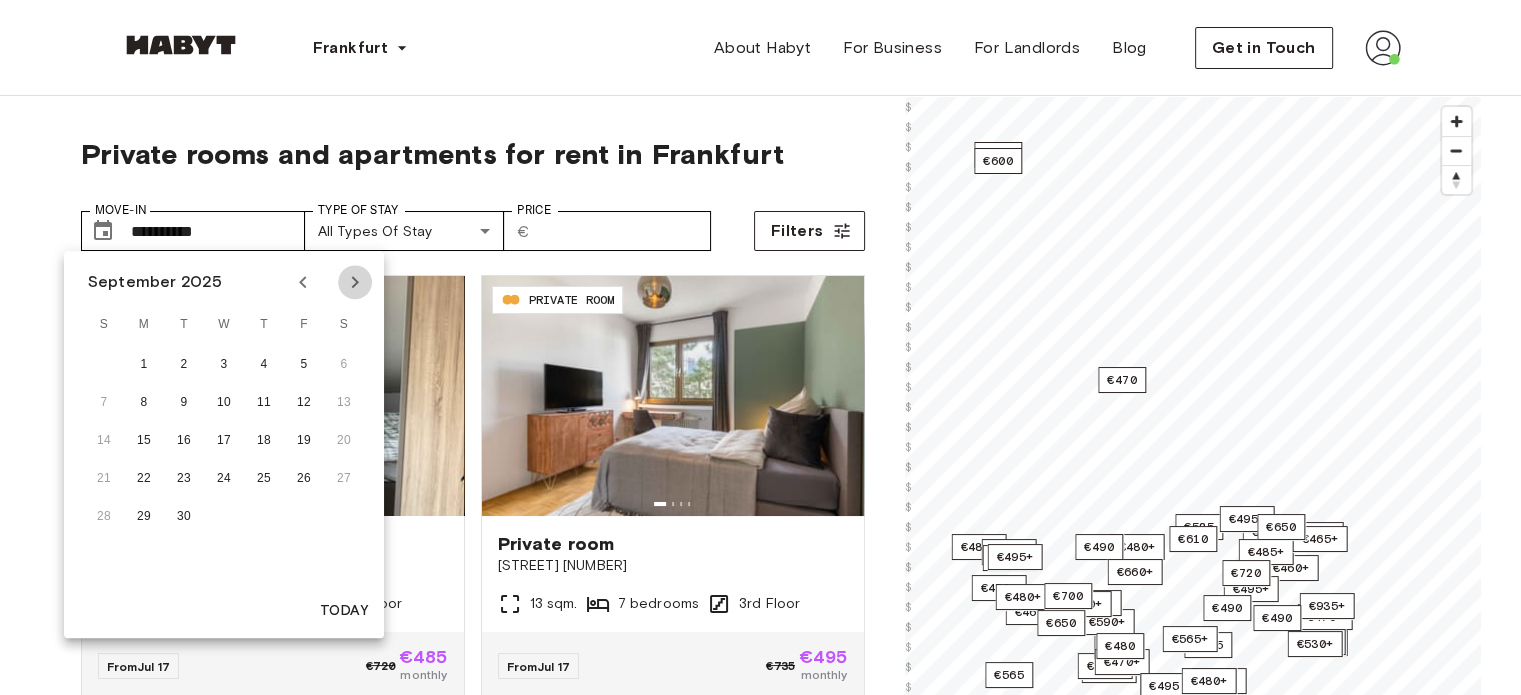 click 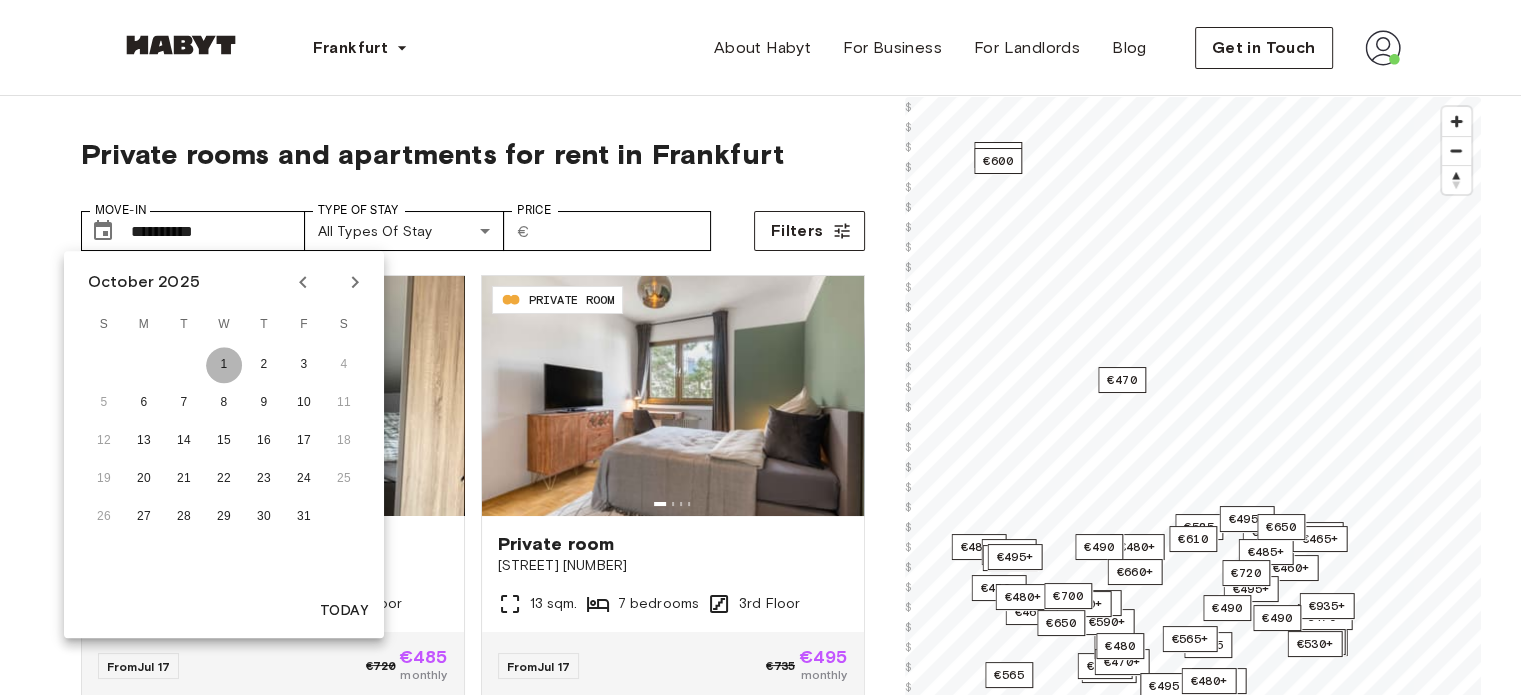 click on "1" at bounding box center (224, 365) 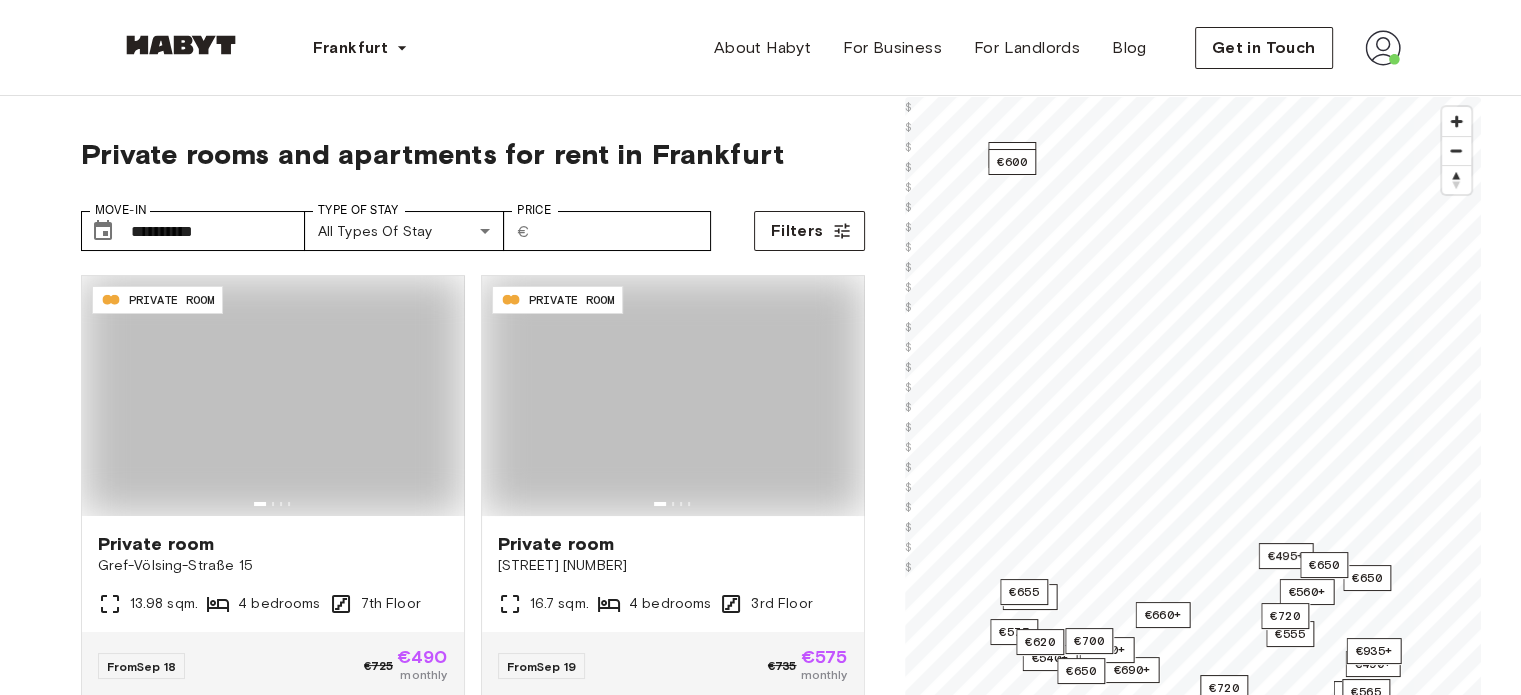 type on "**********" 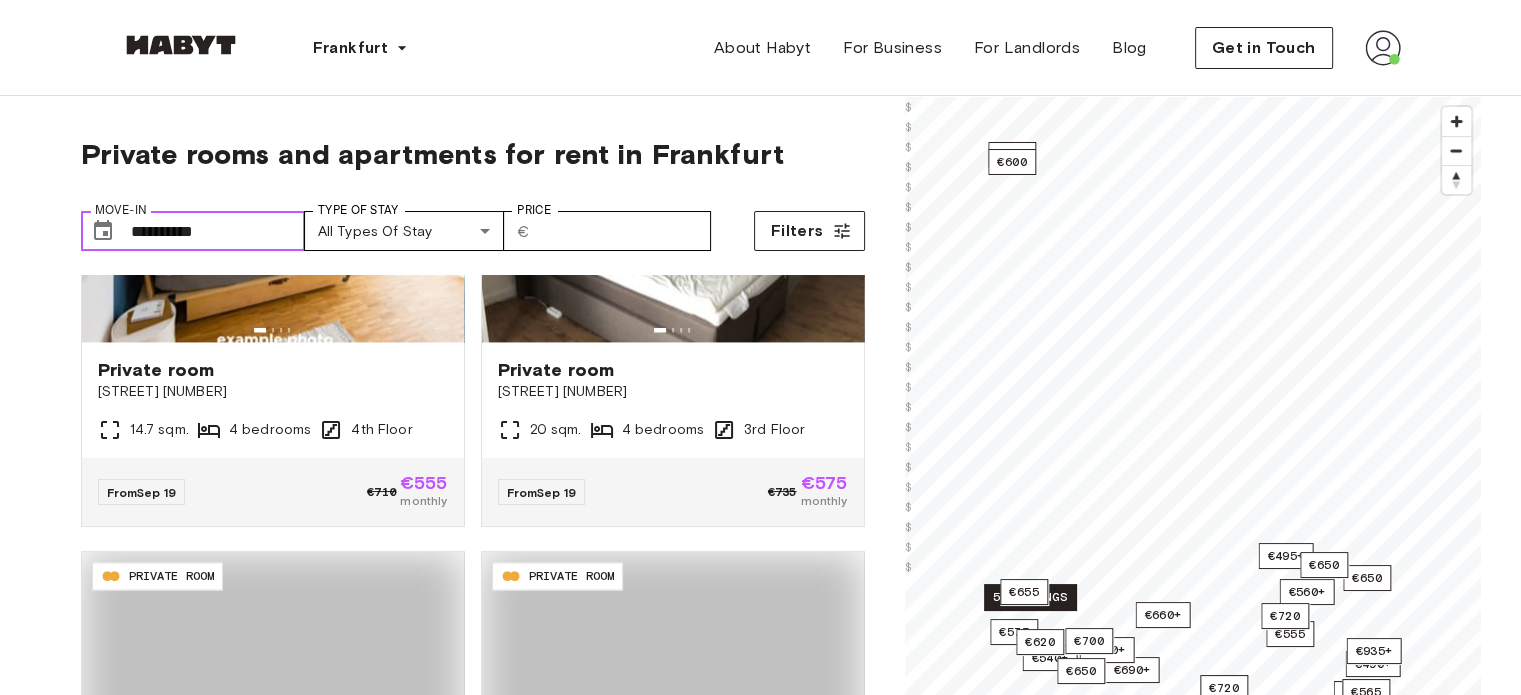 scroll, scrollTop: 3905, scrollLeft: 0, axis: vertical 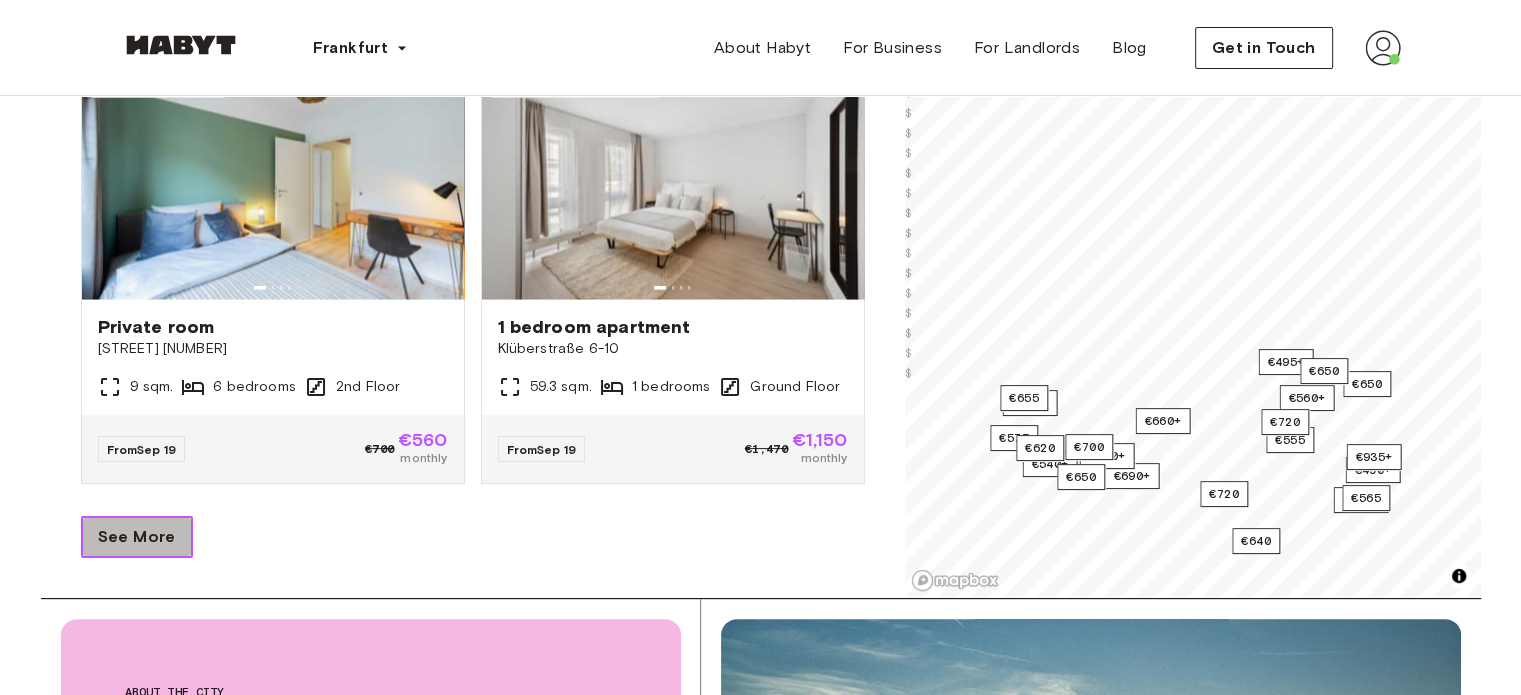 click on "See More" at bounding box center [137, 537] 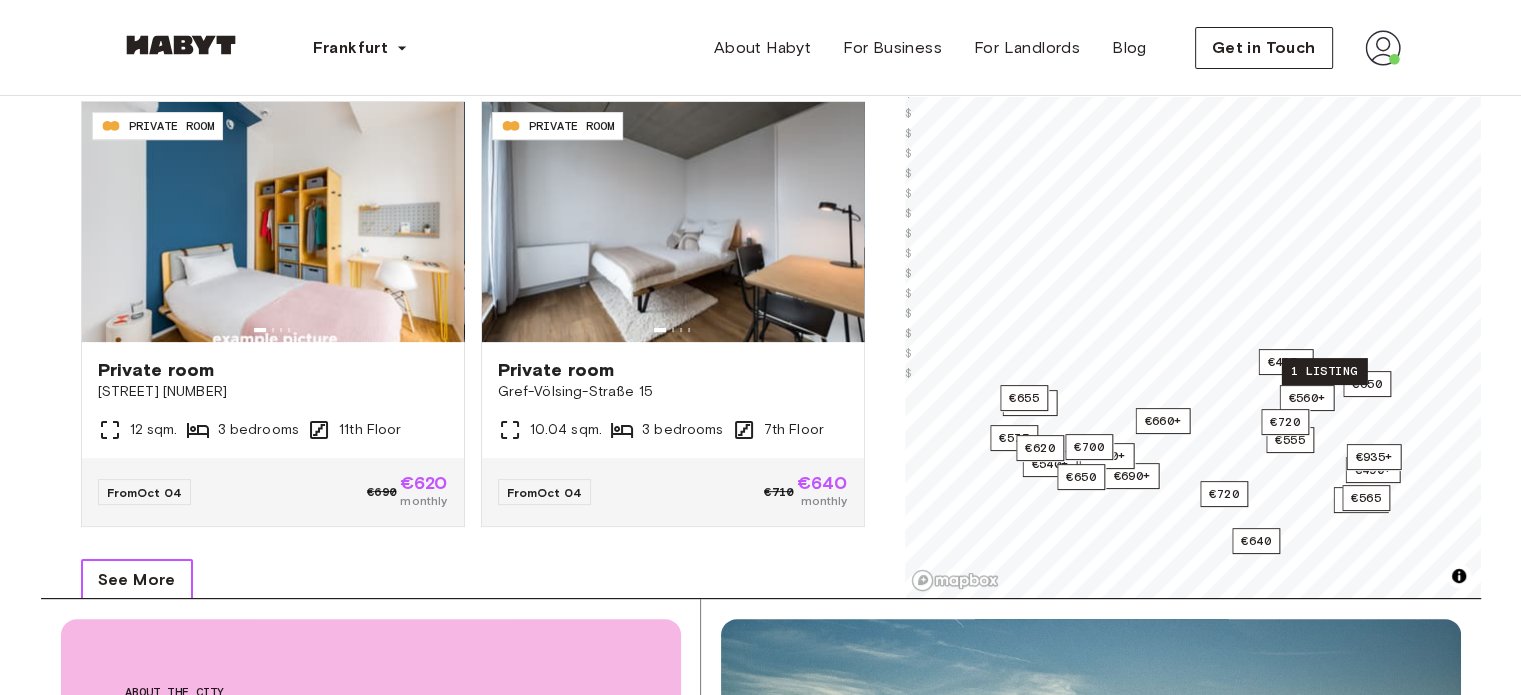 scroll, scrollTop: 8400, scrollLeft: 0, axis: vertical 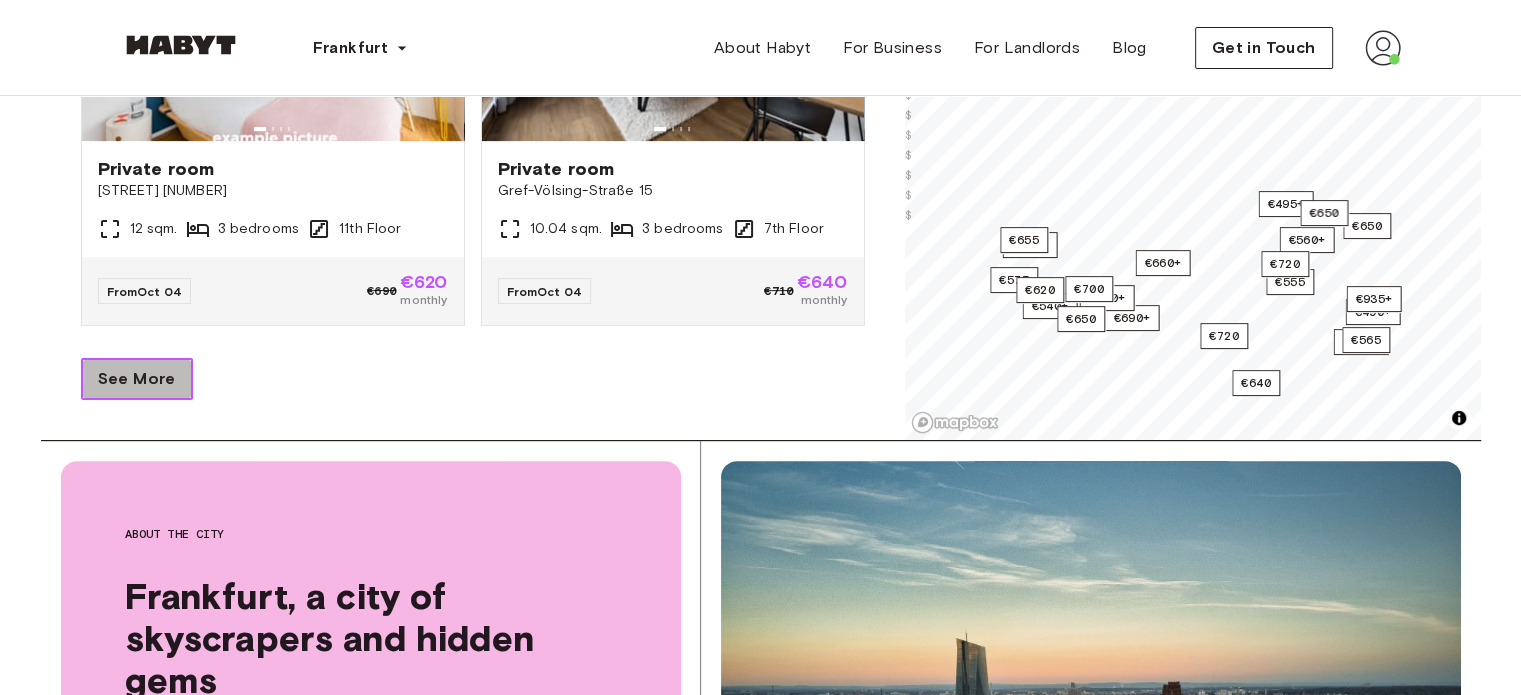 click on "See More" at bounding box center [137, 379] 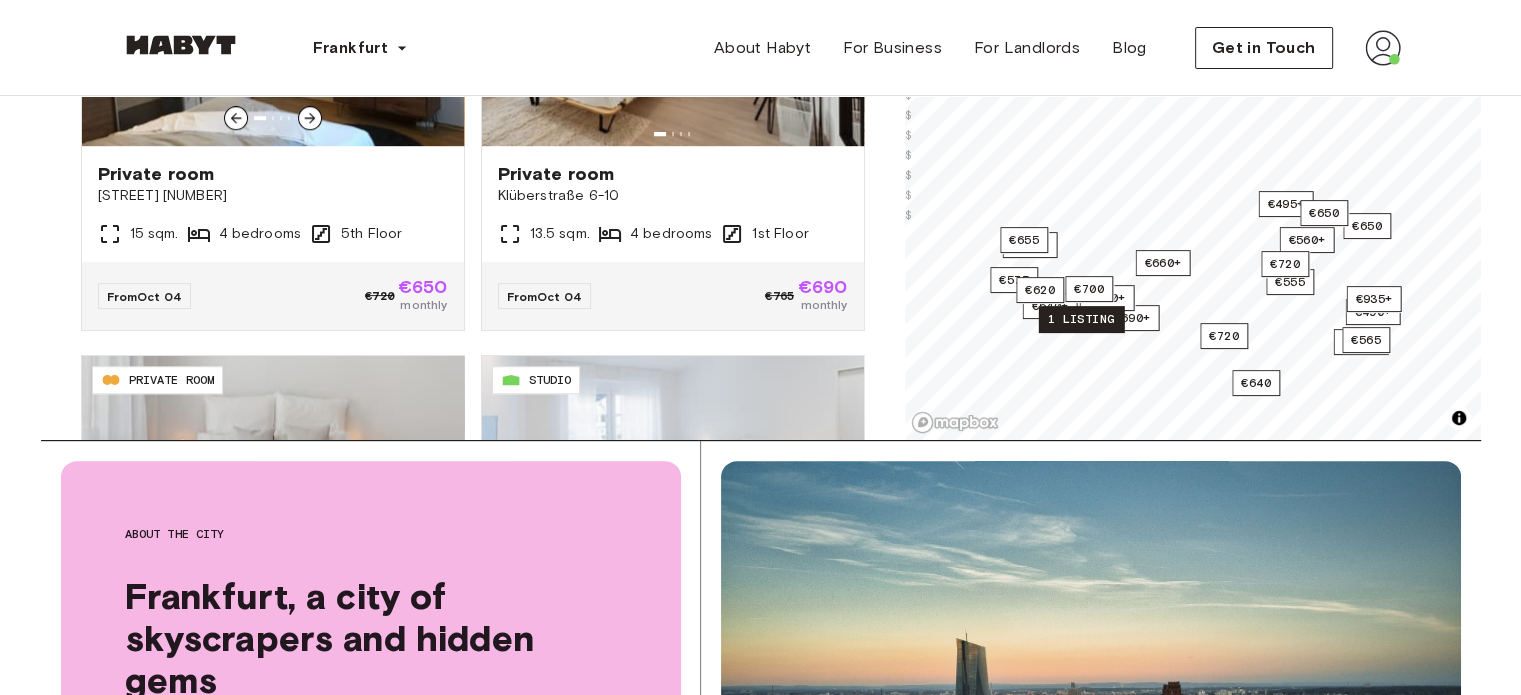 scroll, scrollTop: 8849, scrollLeft: 0, axis: vertical 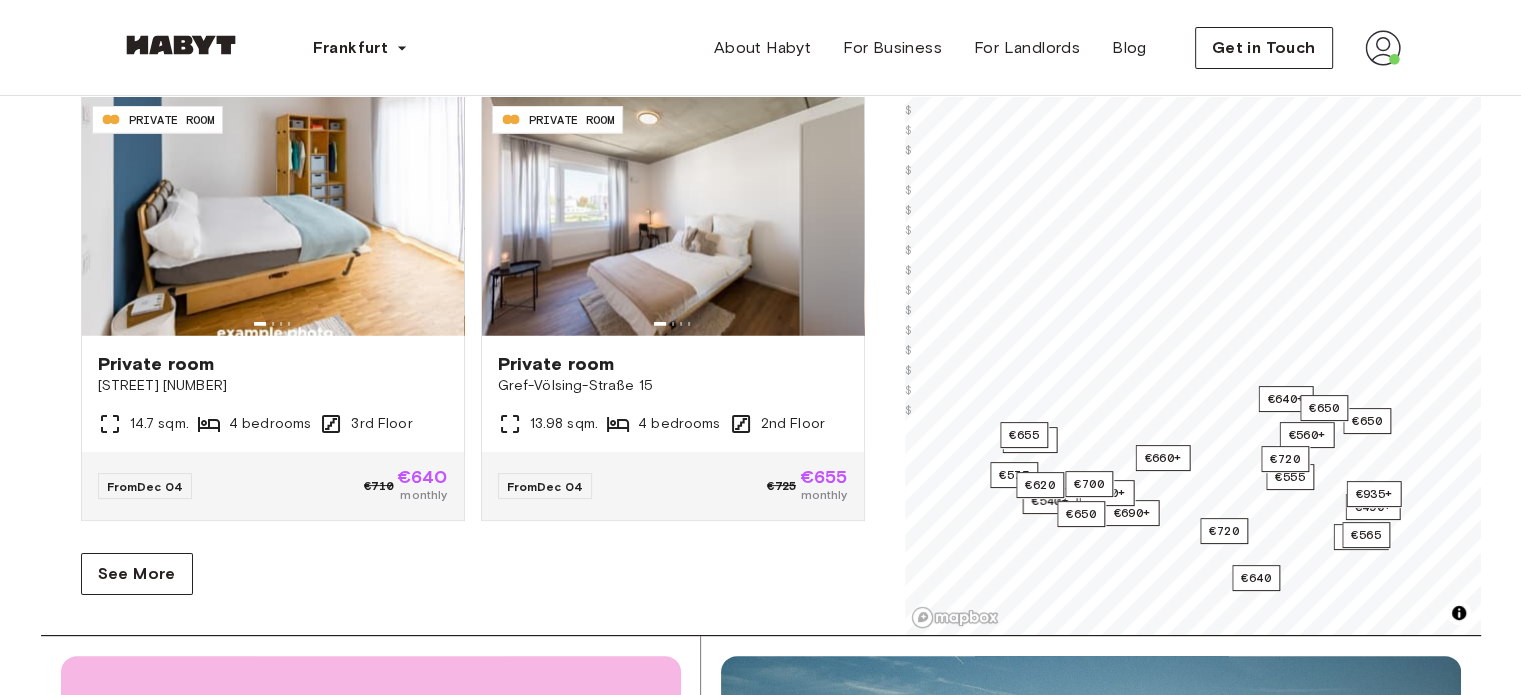 click on "DE-04-037-032-04Q PRIVATE ROOM Private room Gref-Völsing-Straße 15 13.98 sqm. 4 bedrooms 7th Floor From  Sep 18 €725 €490 monthly DE-04-024-01Q PRIVATE ROOM Private room Georg-Voigt-Straße 15 16.7 sqm. 4 bedrooms 3rd Floor From  Sep 19 €735 €575 monthly DE-04-037-003-02Q PRIVATE ROOM Private room Gref-Völsing-Straße 15 11.77 sqm. 3 bedrooms 1st Floor From  Sep 19 €720 €565 monthly DE-04-037-016-03Q PRIVATE ROOM Private room Gref-Völsing-Straße 15 10.68 sqm. 4 bedrooms 3rd Floor From  Sep 19 €710 €555 monthly DE-04-040-001-04HF PRIVATE ROOM Private room Sandweg 27 10.7 sqm. 4 bedrooms 1st Floor From  Sep 19 €710 €555 monthly DE-04-070-034-01 PRIVATE APARTMENT 1 bedroom apartment Klüberstraße 6-10 60 sqm. 1 bedrooms 1st Floor From  Sep 19 €1,470 €1,150 monthly DE-04-070-008-01 STUDIO Studio Klüberstraße 6-10 21 sqm. 1 bedrooms 1st Floor From  Sep 19 €1,195 €935 monthly DE-04-001-05M PRIVATE ROOM Private room Renoirallee 2 13 sqm. 5 bedrooms 3rd Floor From  Sep 19 €600" at bounding box center (473, -6180) 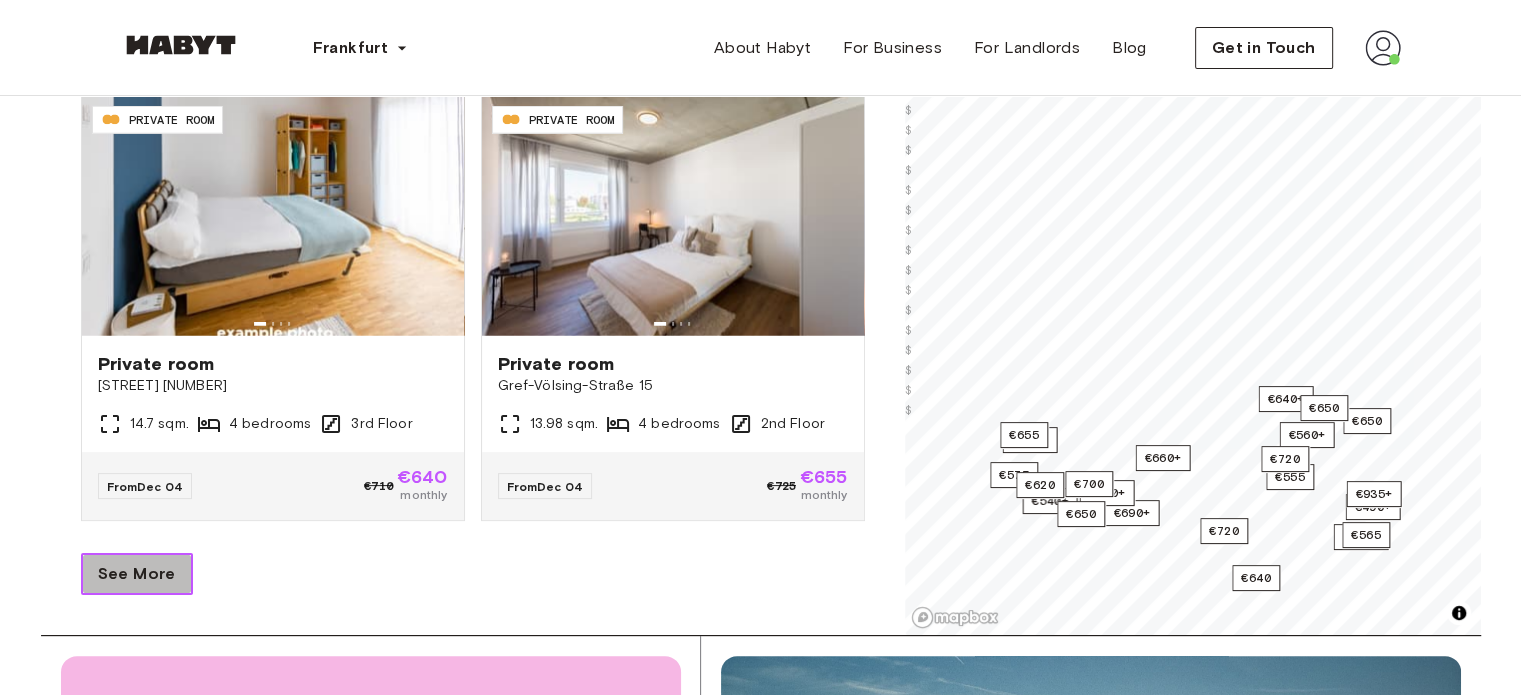 click on "See More" at bounding box center [137, 574] 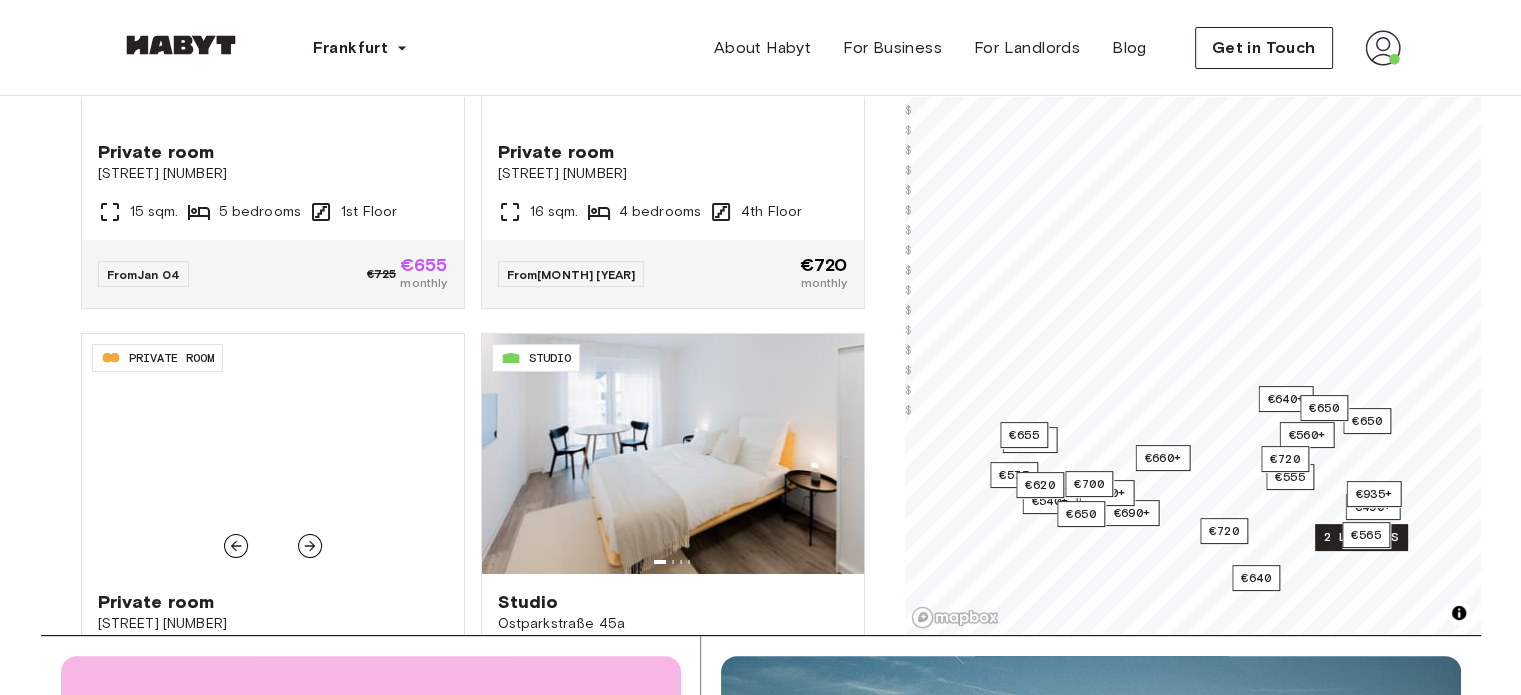 scroll, scrollTop: 14622, scrollLeft: 0, axis: vertical 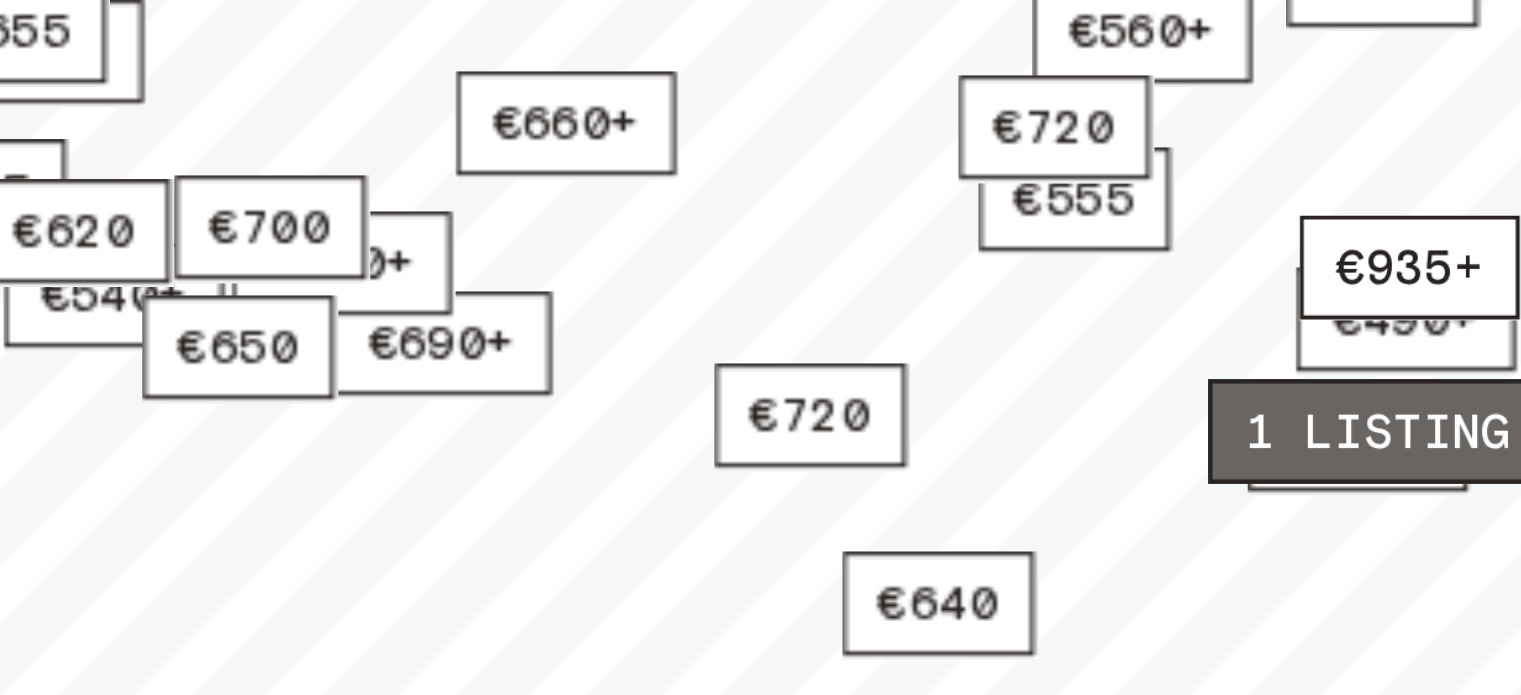 click on "1 listing" at bounding box center [1365, 467] 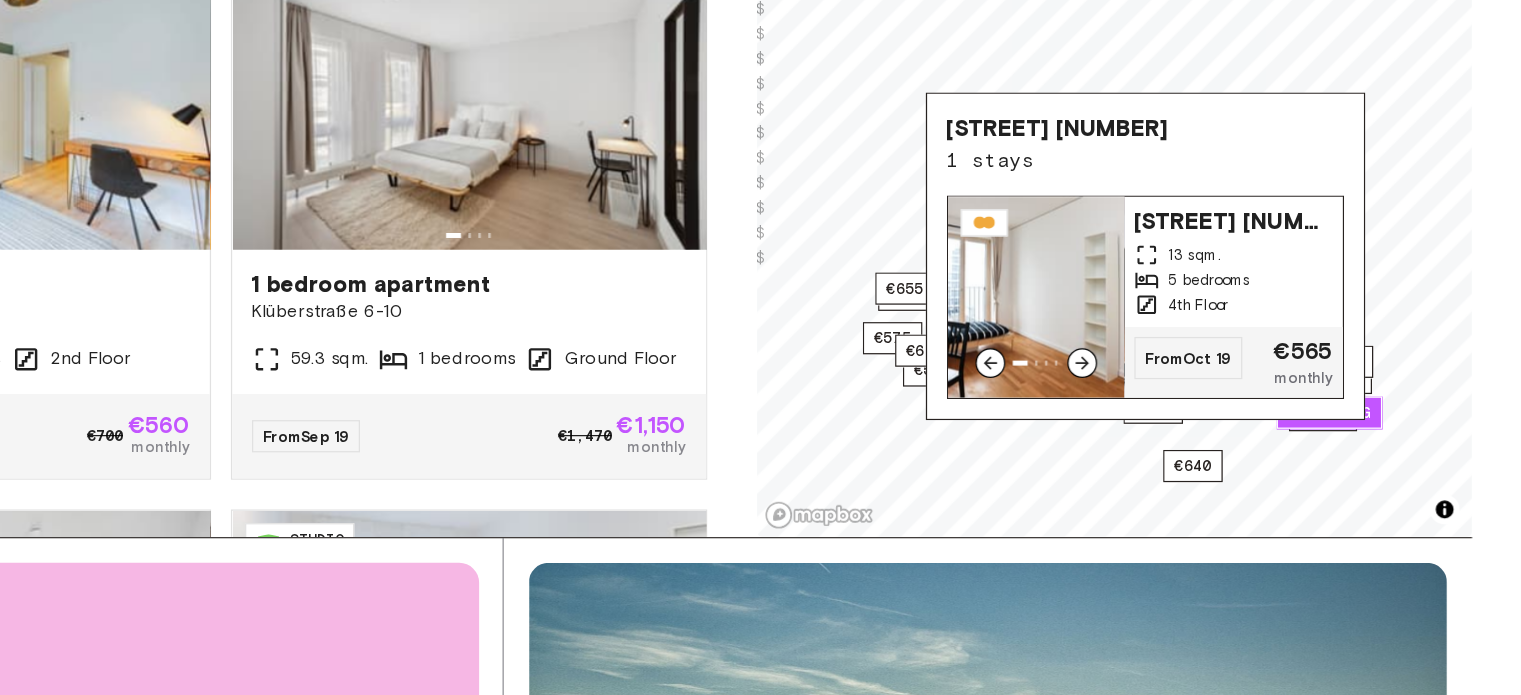 scroll, scrollTop: 403, scrollLeft: 0, axis: vertical 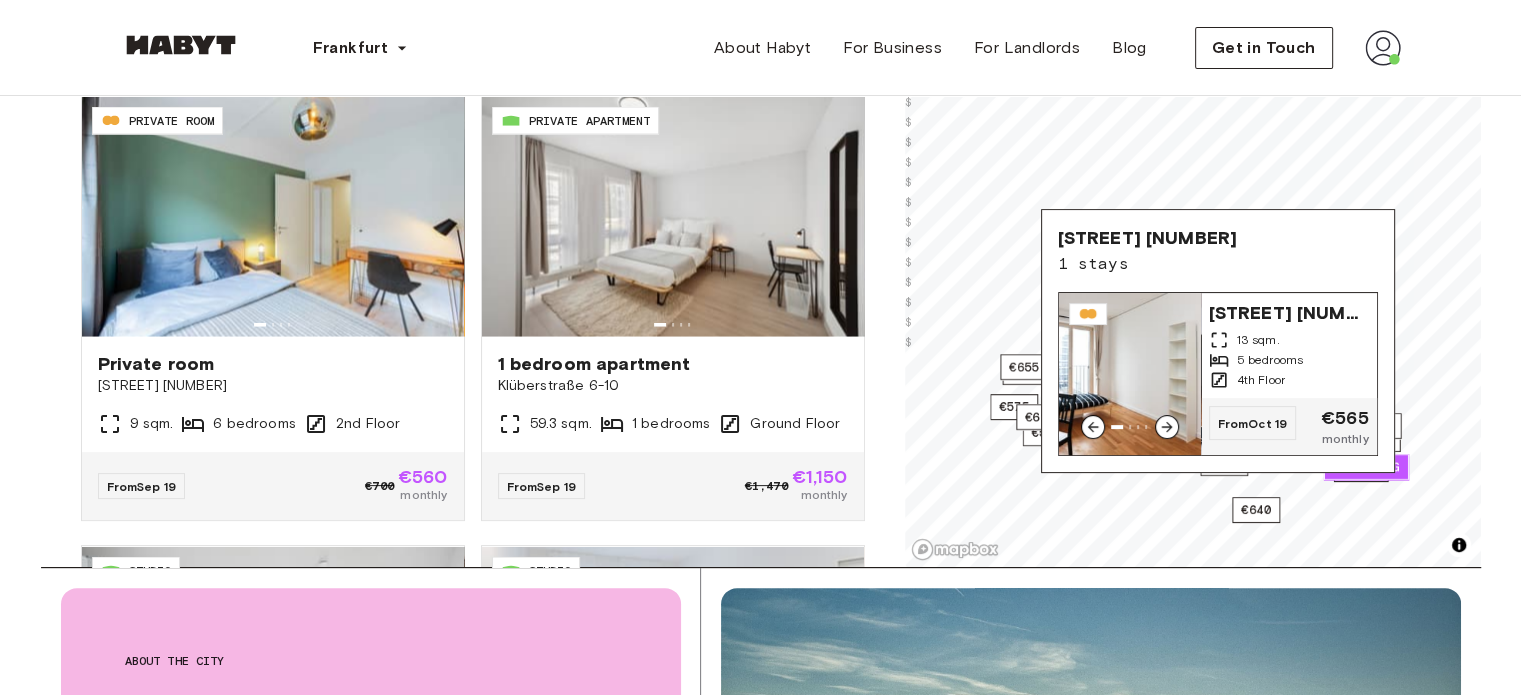 click on "Weisbachstraße 7" at bounding box center [1289, 311] 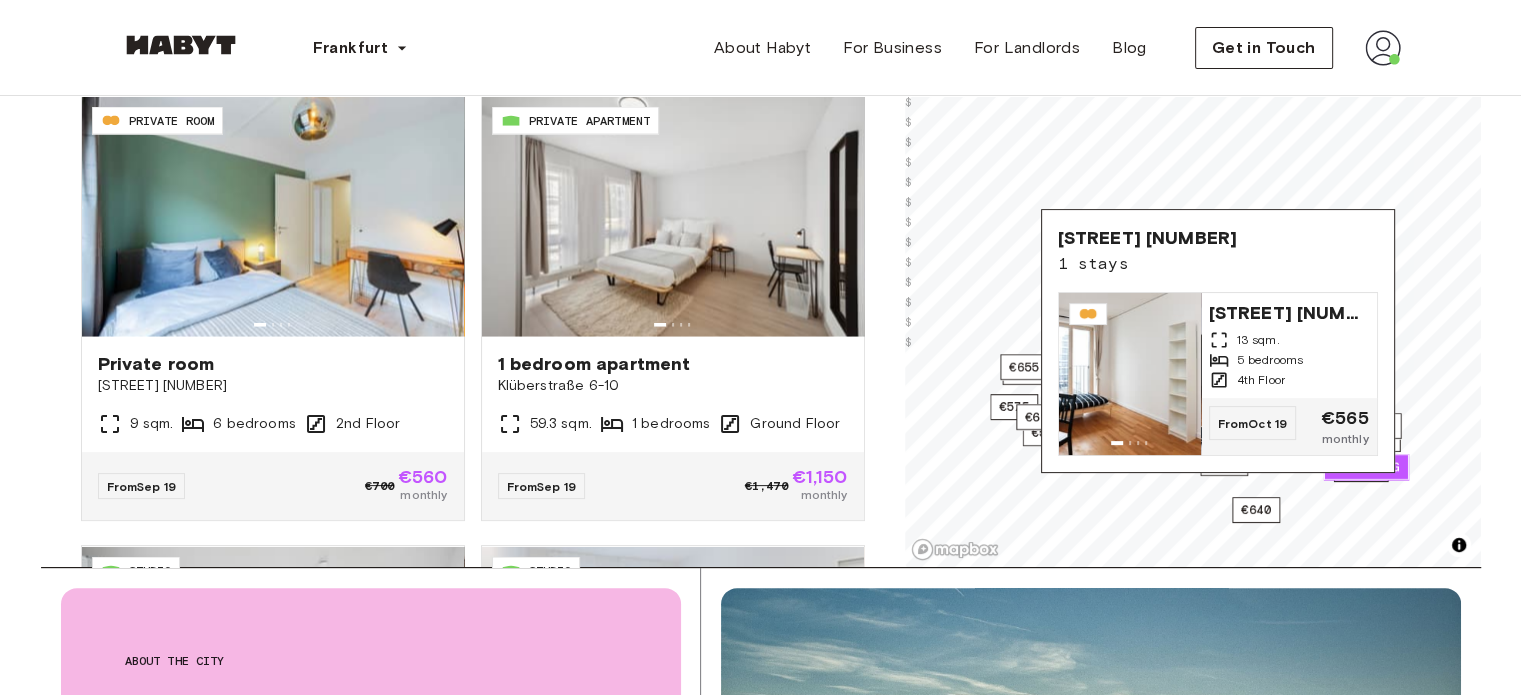 click on "**********" at bounding box center (760, 1605) 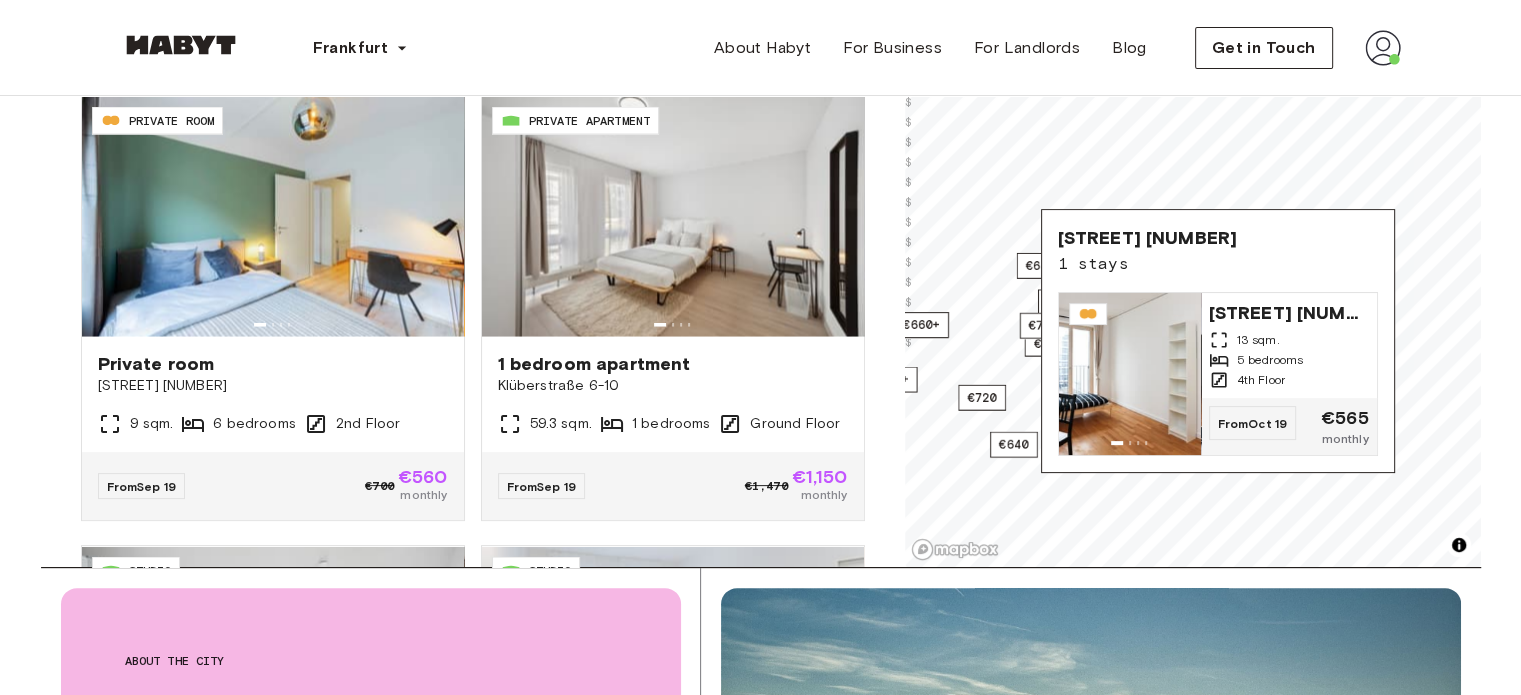 click on "€640+ €490+ €540+ €555 €690+ €470 €530+ €555+ €575 €560+ €935+ €720 €640 €650 €660+ €655 €660+ €650 €650 €620 €600 €700 1 listing €720 © Mapbox   © OpenStreetMap   Improve this map $ $ $ $ $ $ $ $ $ $ $ $ $ $ $ $ $ $ $ $ $ $ $ $ Weisbachstraße 7 1 stays Weisbachstraße 7 13 sqm. 5 bedrooms 4th Floor From  Oct 19 €565 monthly" at bounding box center (1193, 219) 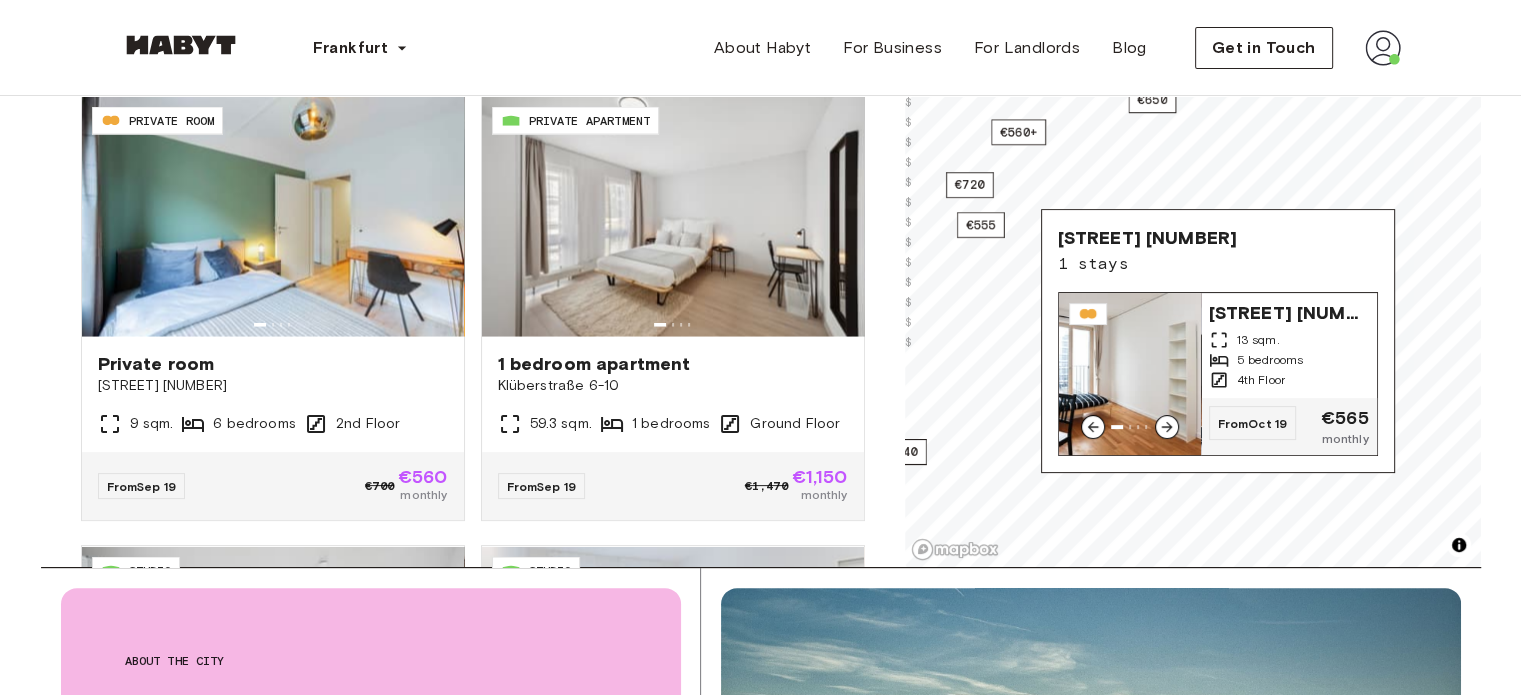 click on "€640+ €490+ €540+ €555 €690+ €470 €530+ €555+ €575 €560+ €935+ €720 €640 €650 €660+ €655 €660+ €650 €650 €620 €600 €700 1 listing €720 © Mapbox   © OpenStreetMap   Improve this map $ $ $ $ $ $ $ $ $ $ $ $ $ $ $ $ $ $ $ $ $ $ $ $ Weisbachstraße 7 1 stays Weisbachstraße 7 13 sqm. 5 bedrooms 4th Floor From  Oct 19 €565 monthly" at bounding box center [1193, 219] 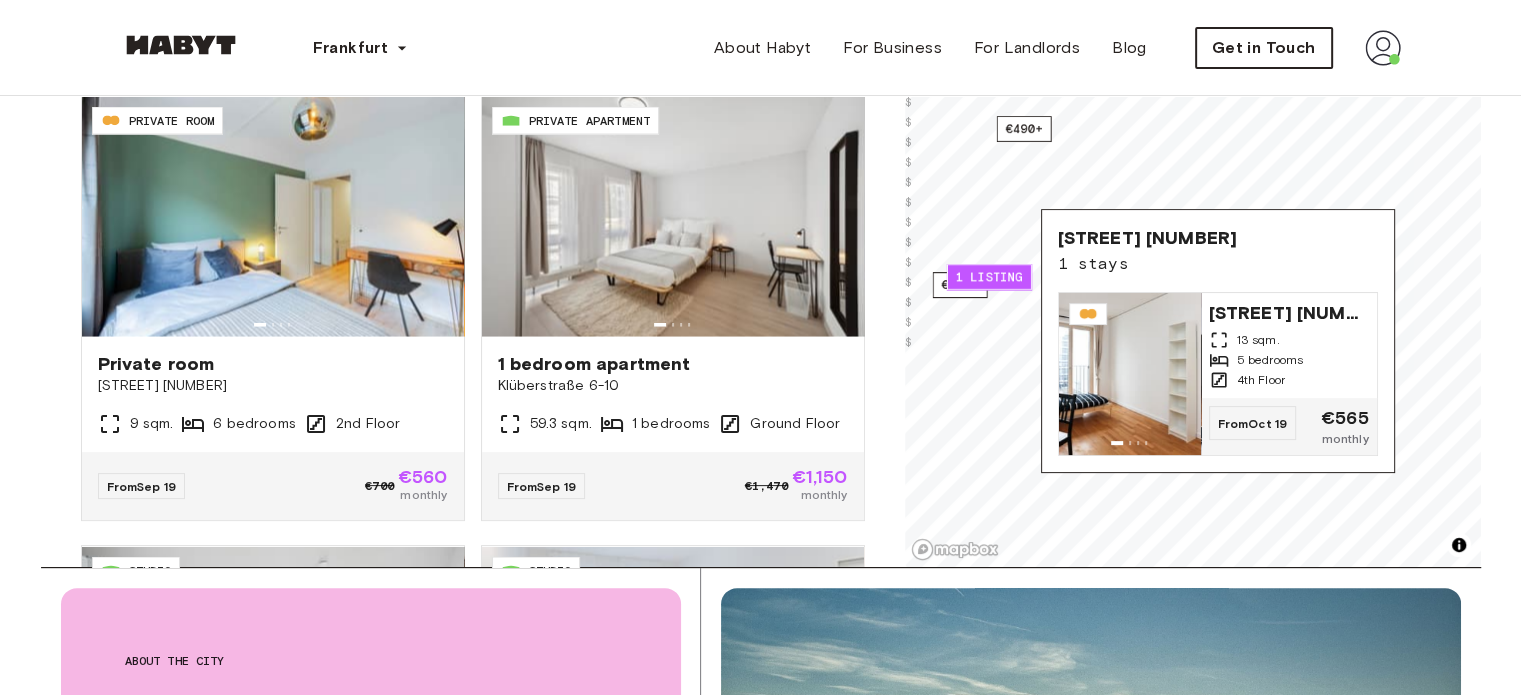 click on "**********" at bounding box center [760, 2025] 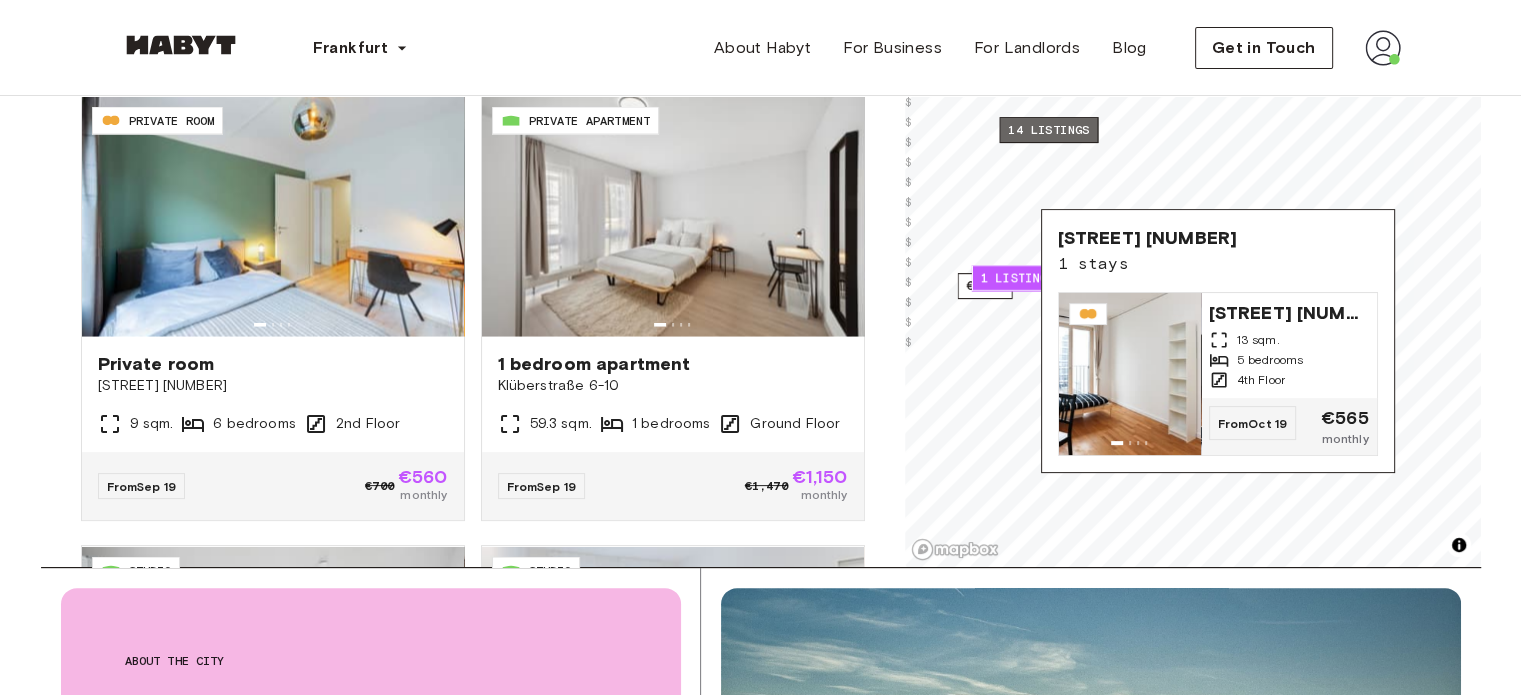 click on "14 listings" at bounding box center [1048, 130] 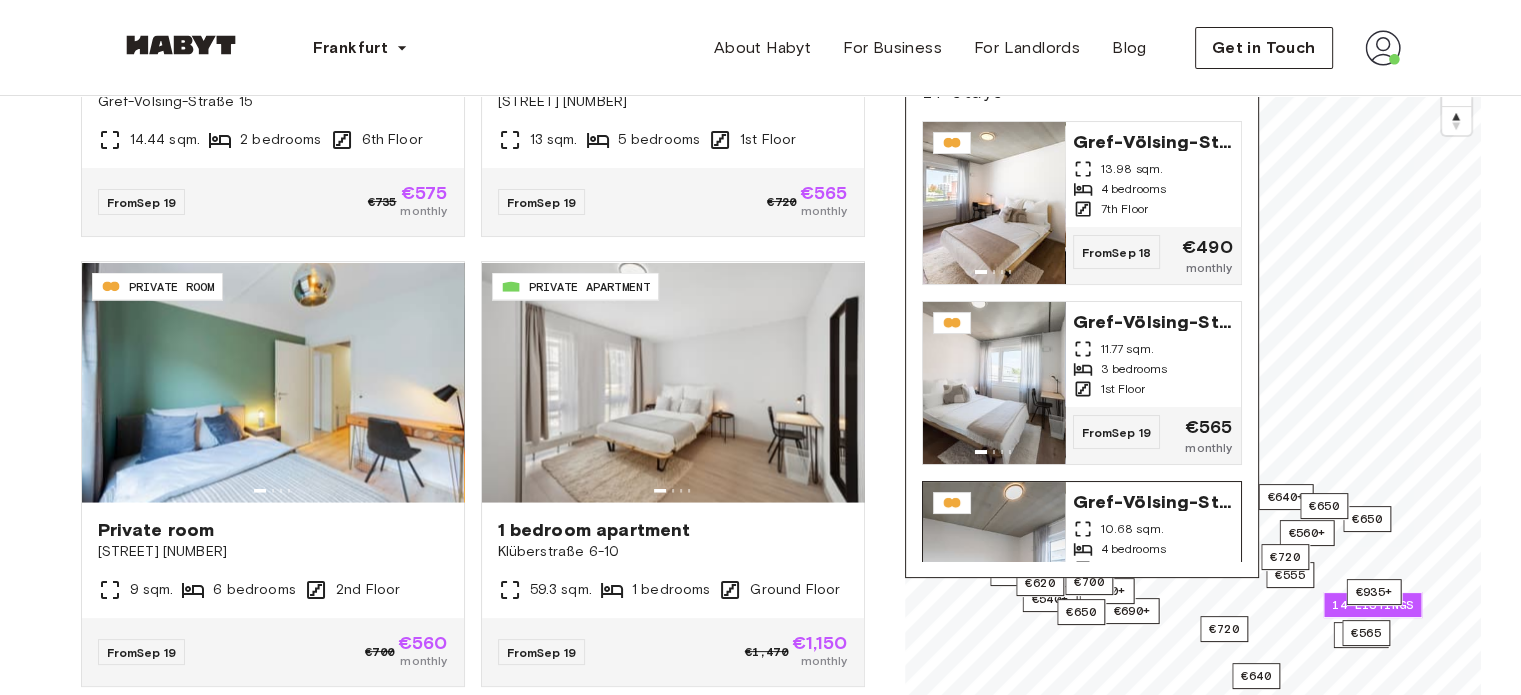 scroll, scrollTop: 235, scrollLeft: 0, axis: vertical 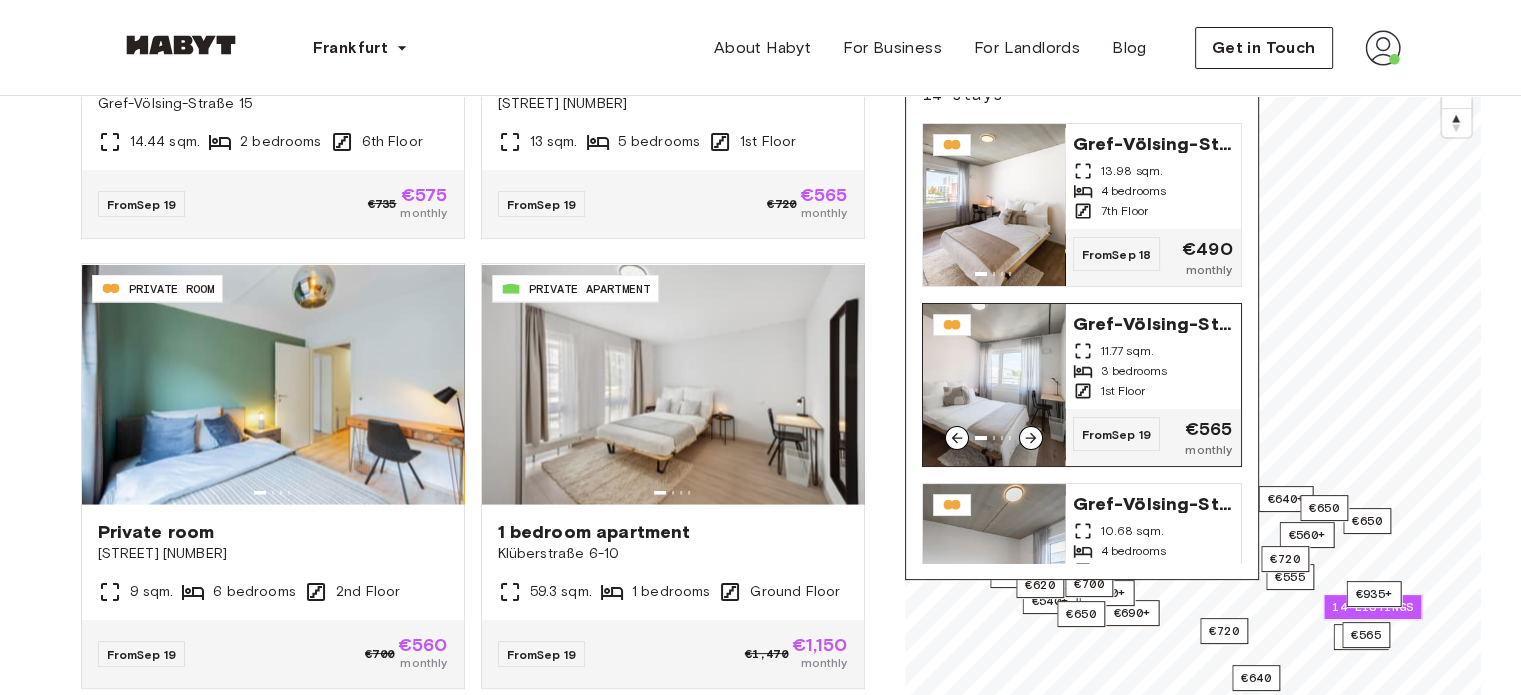 click on "Gref-Völsing-Straße 15" at bounding box center [1153, 322] 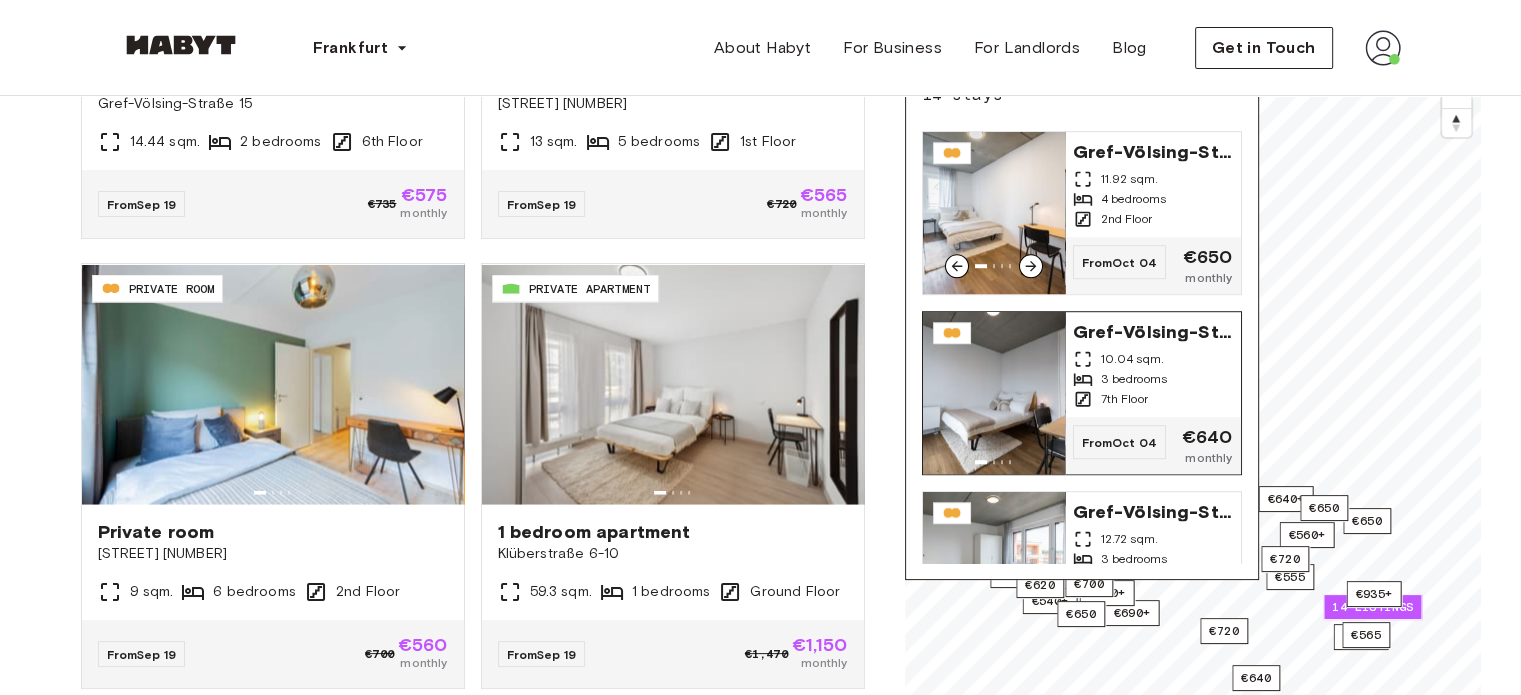 scroll, scrollTop: 1459, scrollLeft: 0, axis: vertical 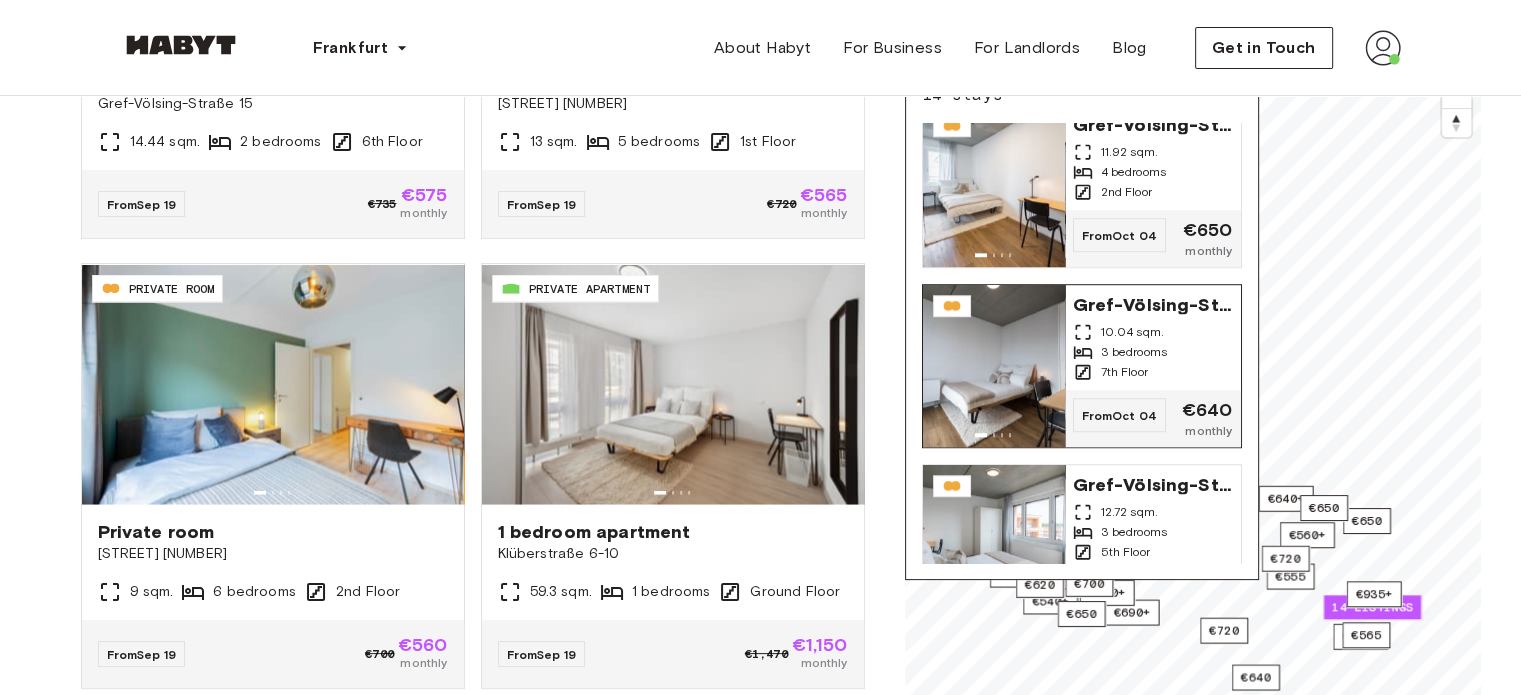 click on "€640+ 14 listings €540+ €555 €690+ €470 €530+ €555+ €575 €560+ €935+ €720 €640 €650 €660+ €655 €660+ €650 €650 €620 €600 €700 €565 €720 © Mapbox   © OpenStreetMap   Improve this map $ $ $ $ $ $ $ $ $ $ $ $ $ $ $ $ $ $ $ $ $ $ $ $ Gref-Völsing-Straße 15 14 stays Gref-Völsing-Straße 15 13.98 sqm. 4 bedrooms 7th Floor From  Sep 18 €490 monthly Gref-Völsing-Straße 15 11.77 sqm. 3 bedrooms 1st Floor From  Sep 19 €565 monthly Gref-Völsing-Straße 15 10.68 sqm. 4 bedrooms 3rd Floor From  Sep 19 €555 monthly Gref-Völsing-Straße 15 14.44 sqm. 2 bedrooms 6th Floor From  Sep 19 €575 monthly Gref-Völsing-Straße 15 13.98 sqm. 4 bedrooms 1st Floor From  Oct 04 €655 monthly Gref-Völsing-Straße 15 10.32 sqm. 4 bedrooms 6th Floor From  Oct 04 €630 monthly Gref-Völsing-Straße 15 10.99 sqm. 4 bedrooms 7th Floor From  Oct 04 €640 monthly Gref-Völsing-Straße 15 10.08 sqm. 4 bedrooms 1st Floor From  Oct 04 €620 monthly Gref-Völsing-Straße 15 From" at bounding box center (1193, 387) 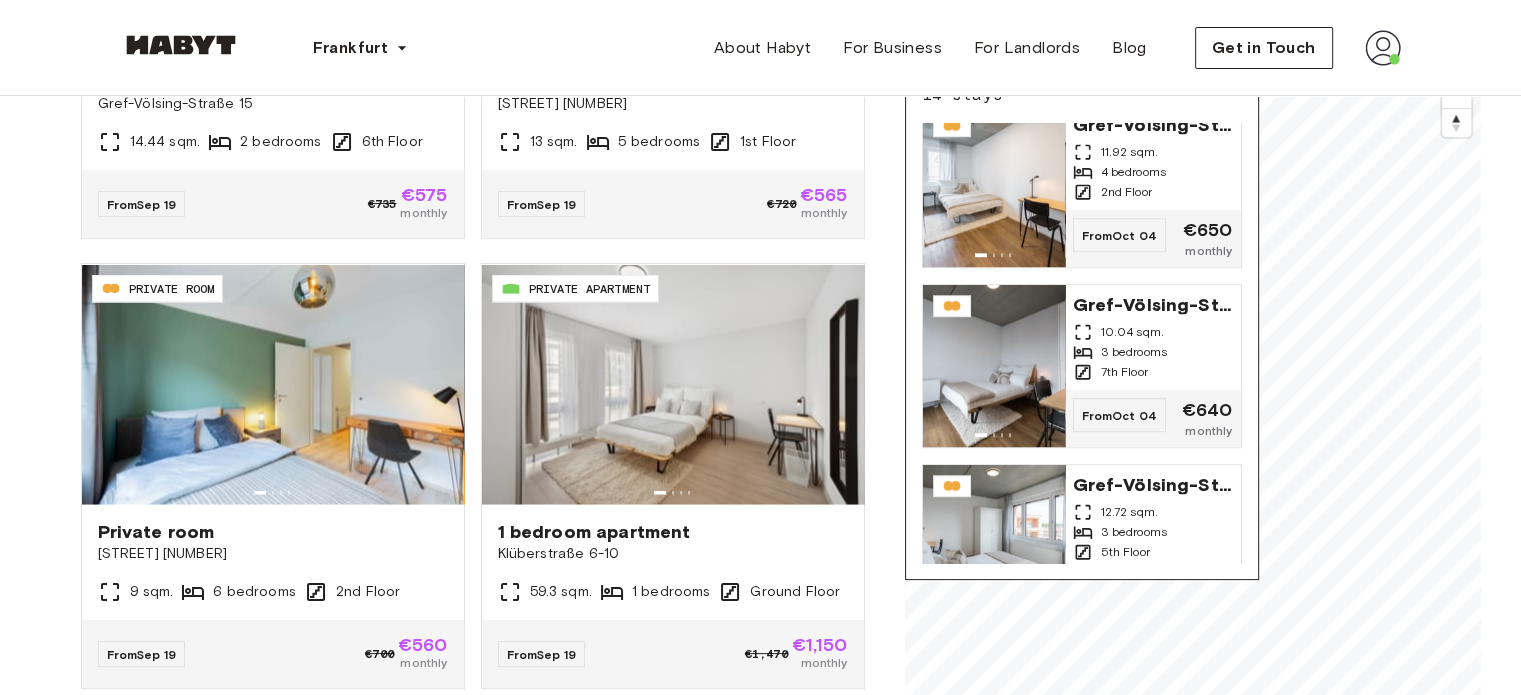 click on "**********" at bounding box center (760, 2193) 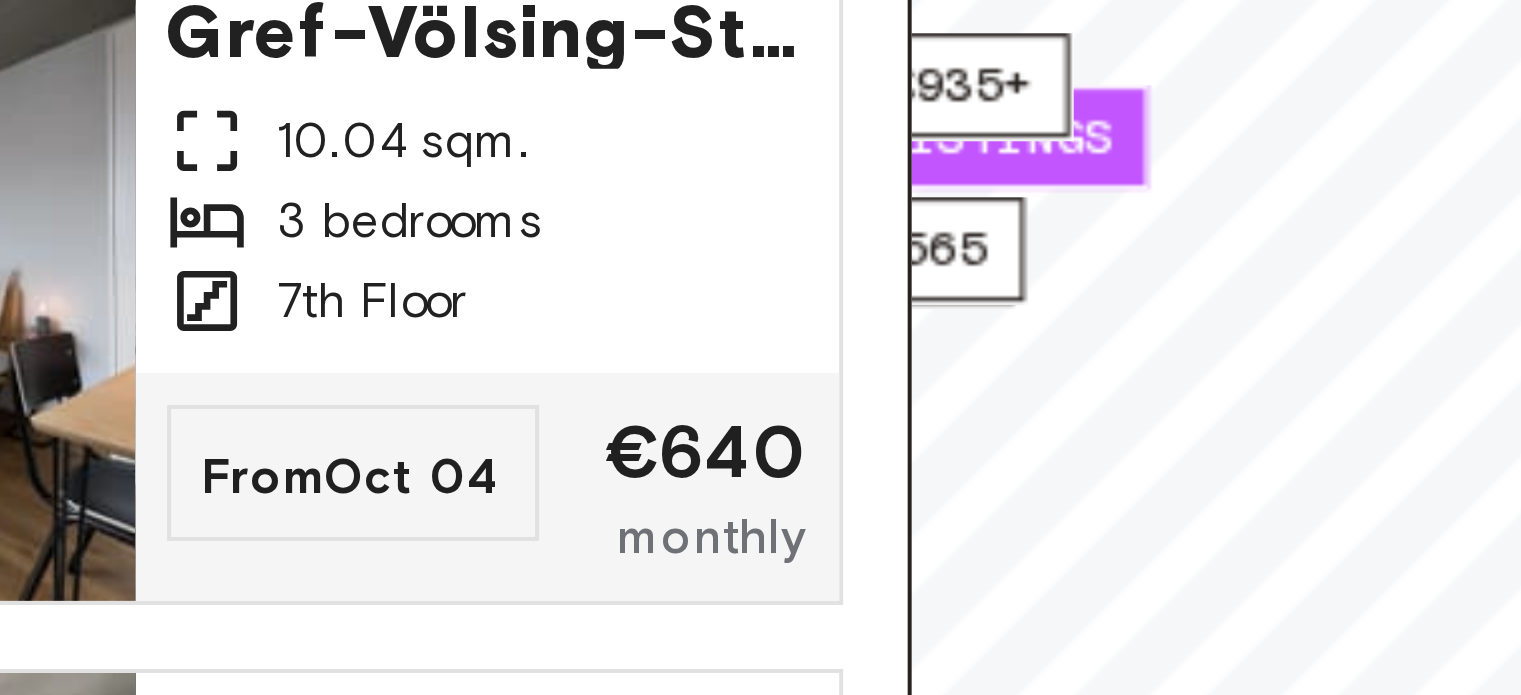 scroll, scrollTop: 235, scrollLeft: 0, axis: vertical 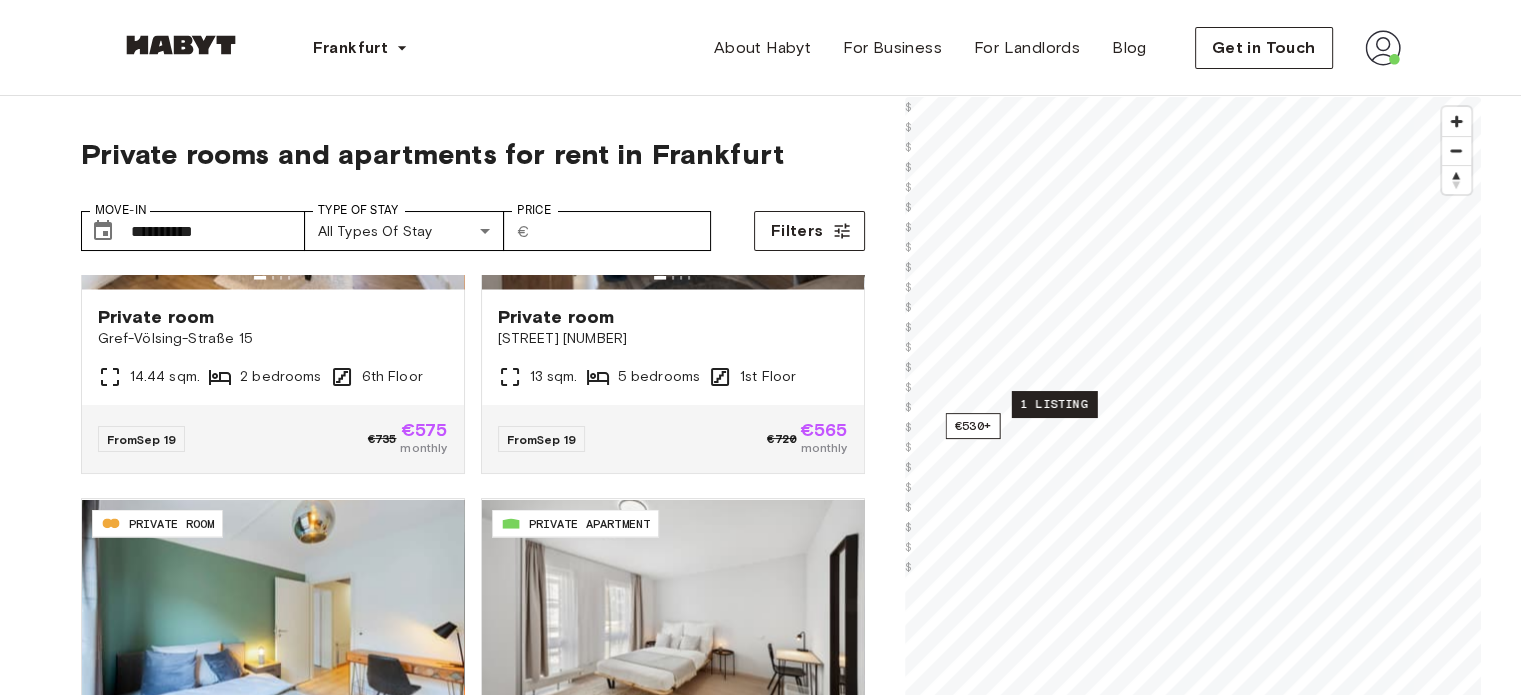 click on "1 listing" at bounding box center (1053, 404) 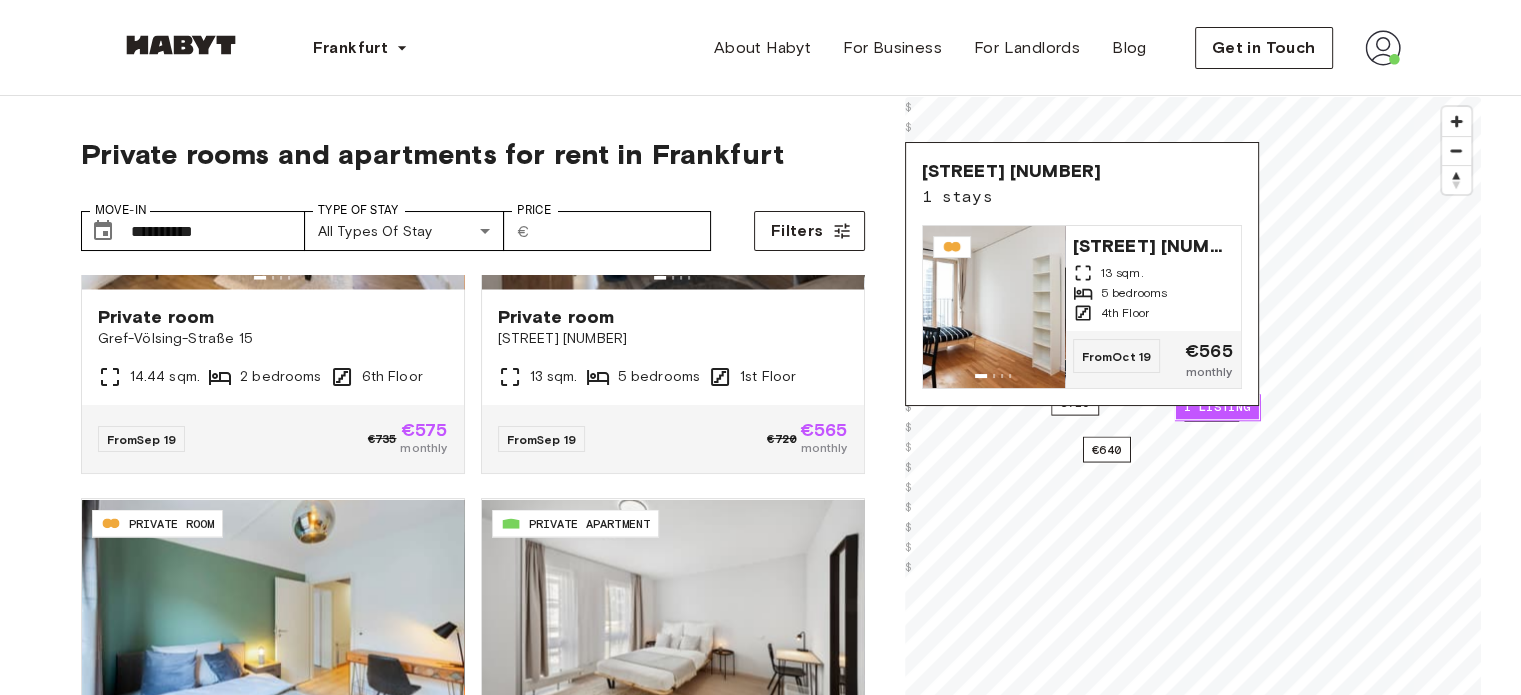click on "€640+ €490+ €540+ €555 €690+ €470 €530+ €555+ €575 €560+ €935+ €720 €640 €650 €660+ €655 €660+ €650 €650 €620 €600 €700 1 listing €720 © Mapbox   © OpenStreetMap   Improve this map $ $ $ $ $ $ $ $ $ $ $ $ $ $ $ $ $ $ $ $ $ $ $ $ Weisbachstraße 7 1 stays Weisbachstraße 7 13 sqm. 5 bedrooms 4th Floor From  Oct 19 €565 monthly" at bounding box center (1193, 444) 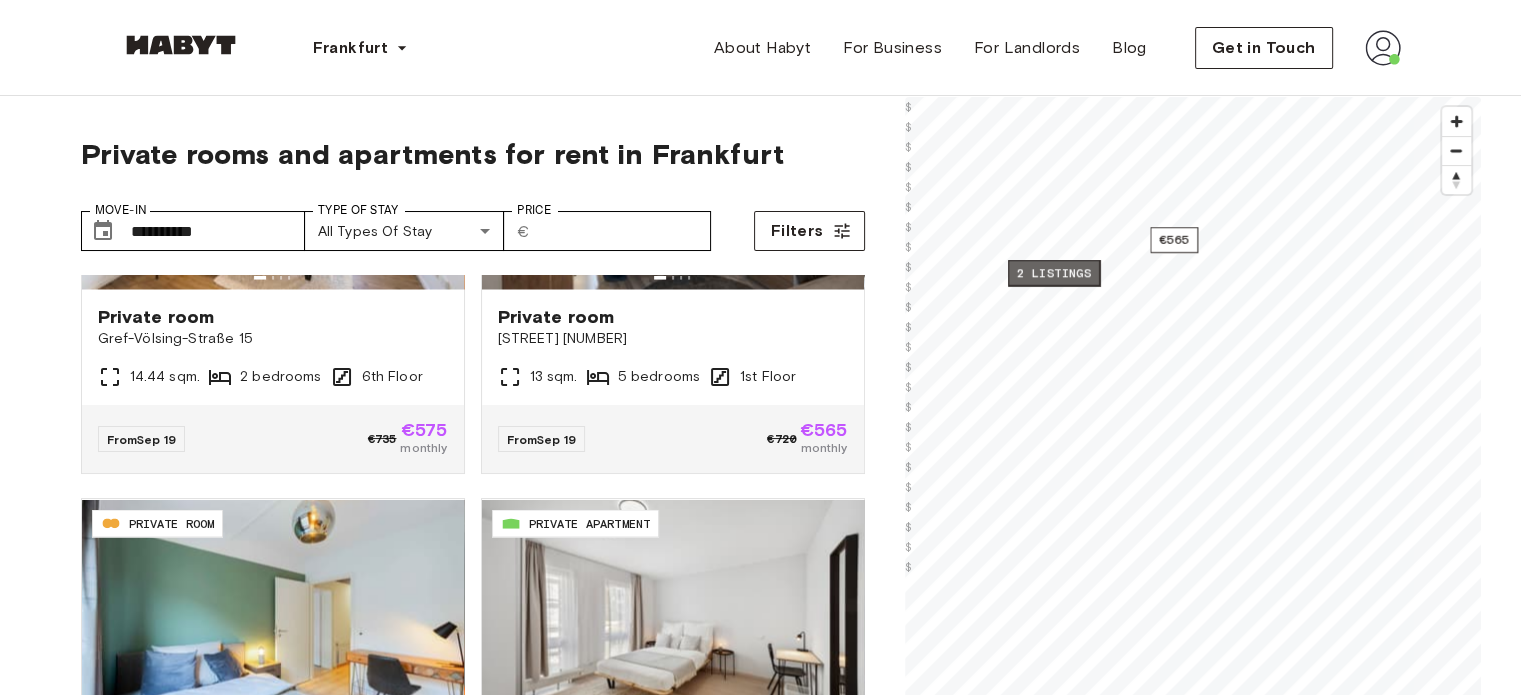 click on "2 listings" at bounding box center [1054, 273] 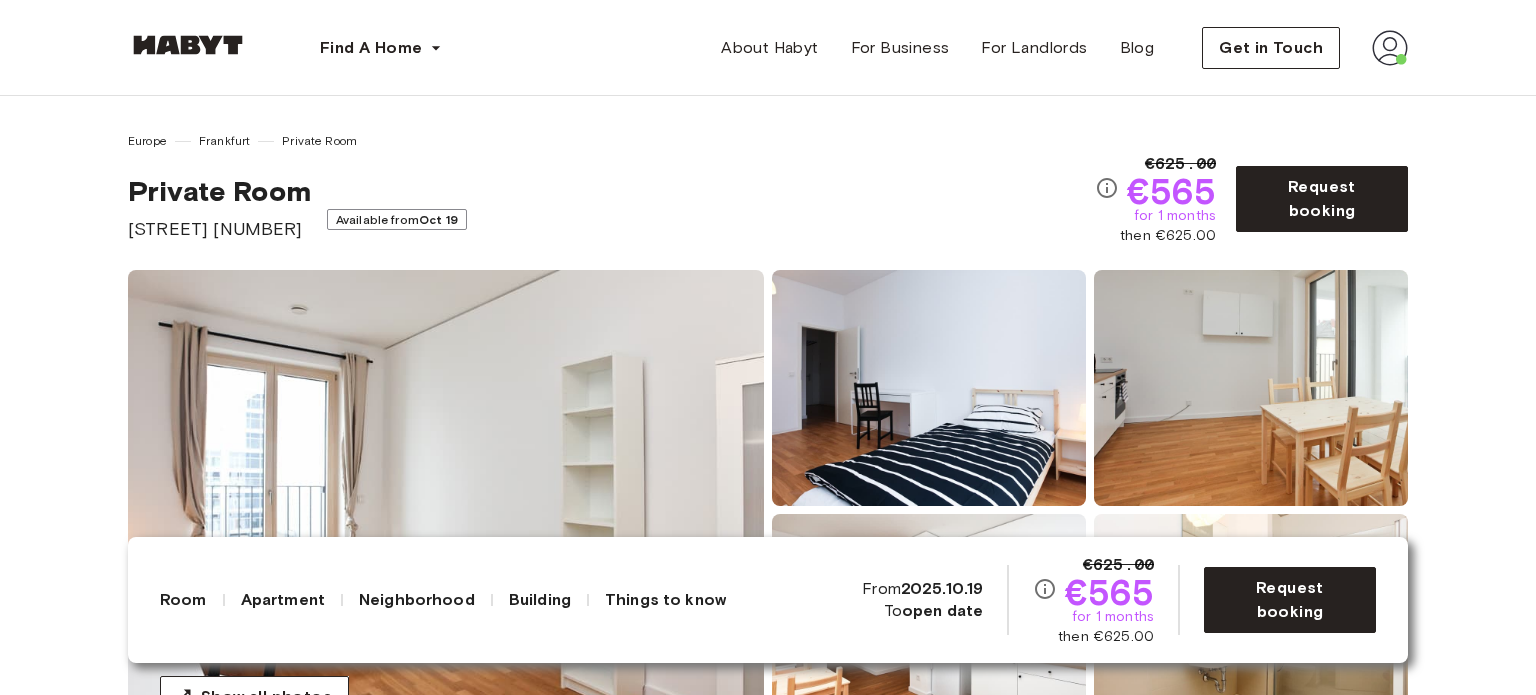 scroll, scrollTop: 1024, scrollLeft: 0, axis: vertical 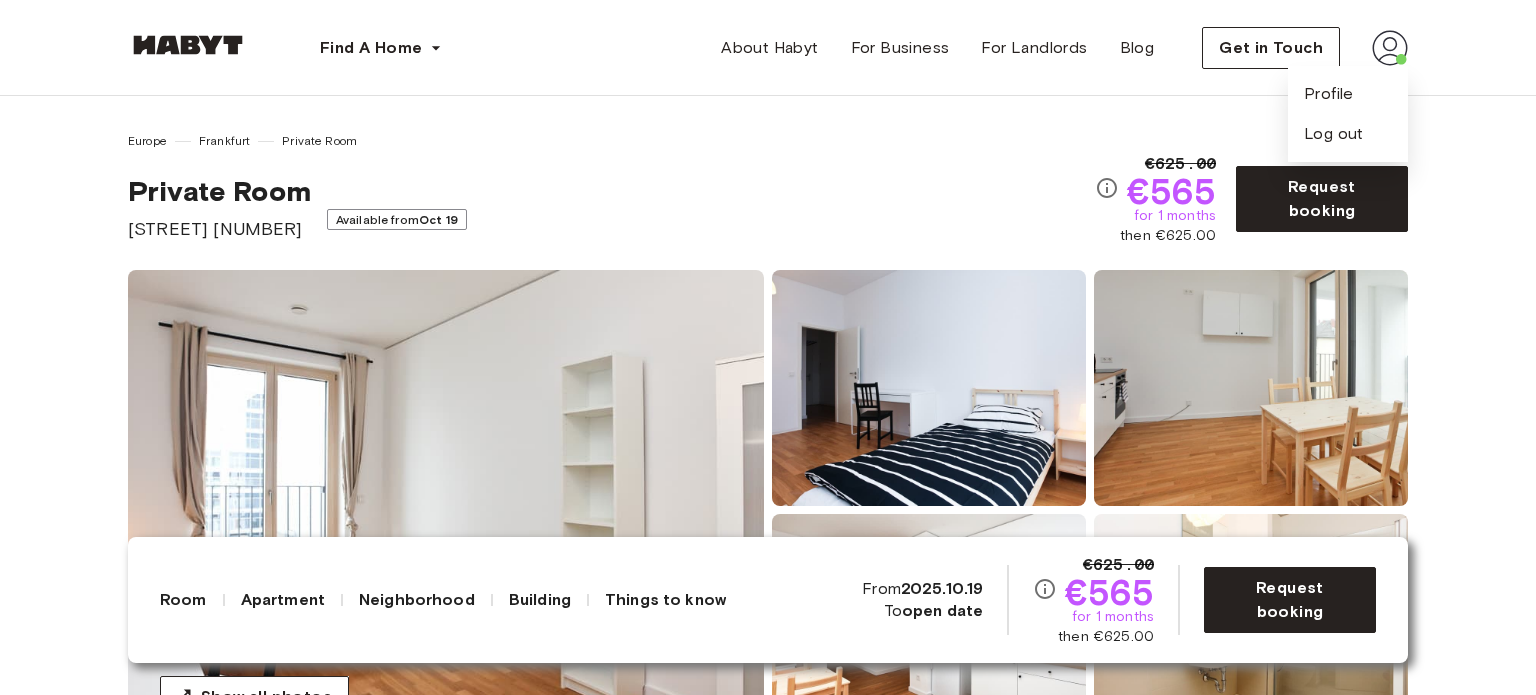 click on "Europe Frankfurt Private Room Private Room Weisbachstraße 7 Available from  Oct 19 €625.00 €565 for 1 months then €625.00 Request booking" at bounding box center [768, 187] 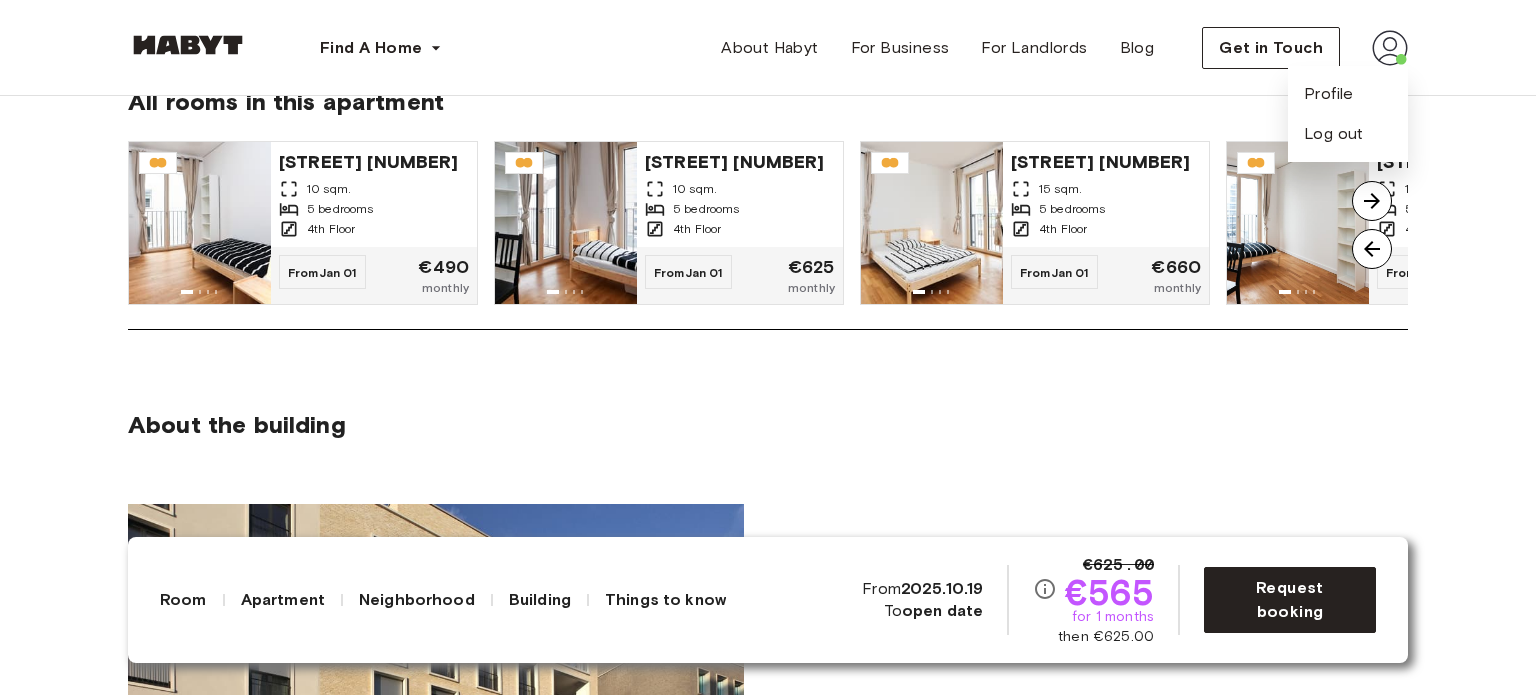 scroll, scrollTop: 1511, scrollLeft: 0, axis: vertical 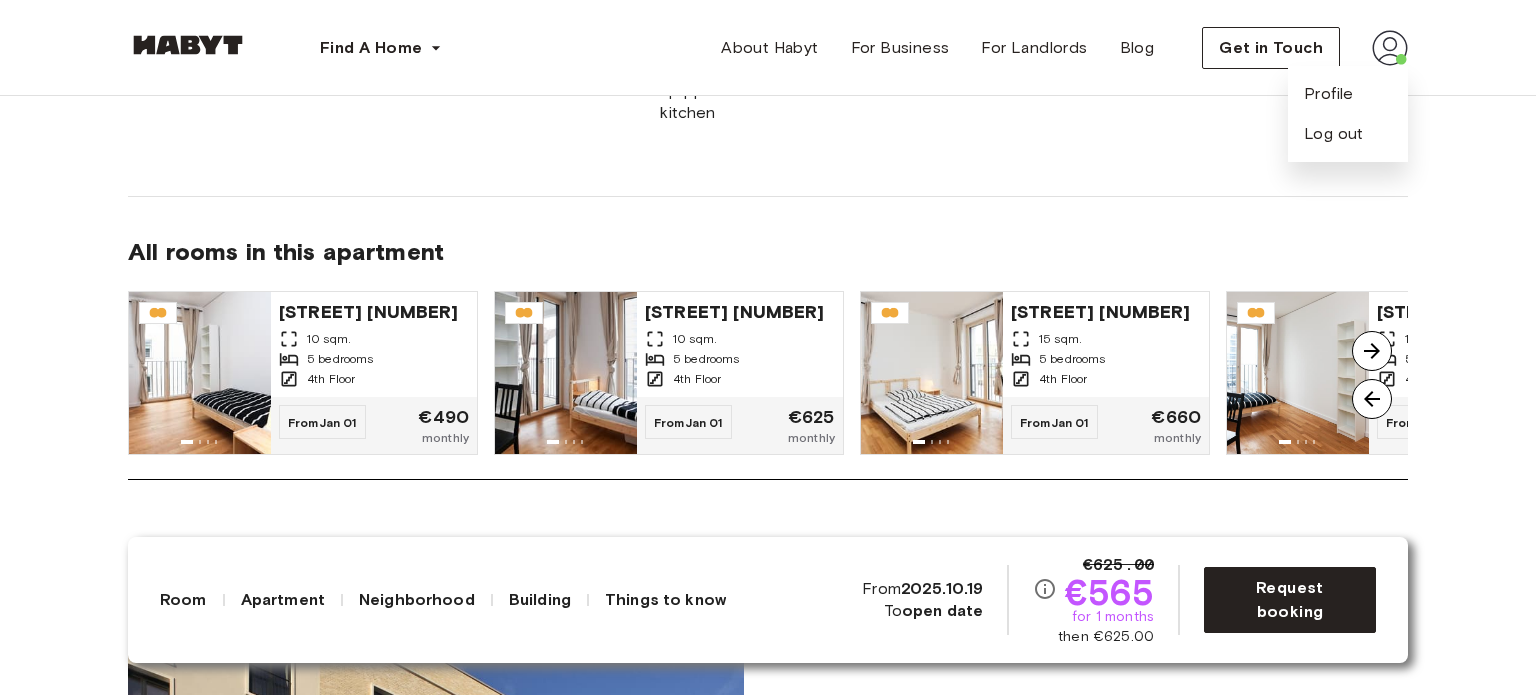 click at bounding box center [1372, 399] 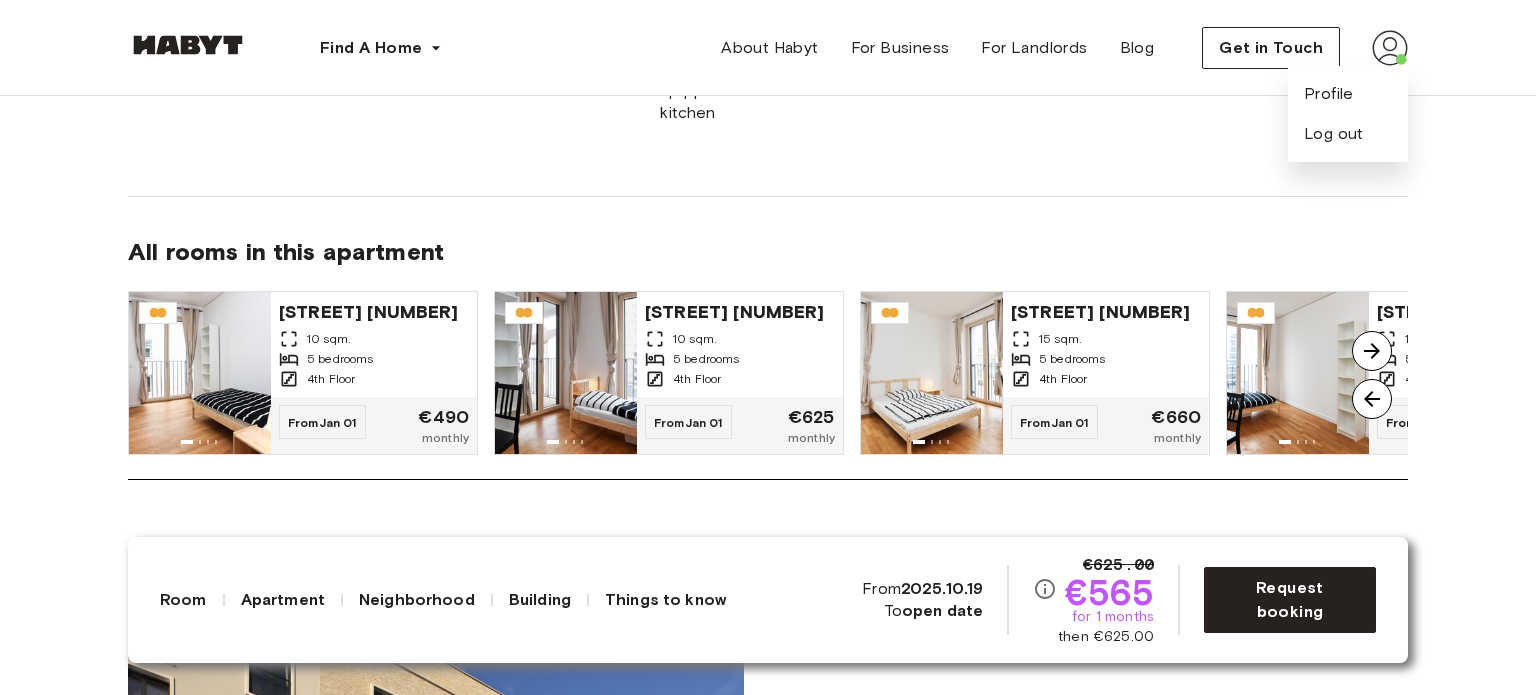 click at bounding box center [1372, 351] 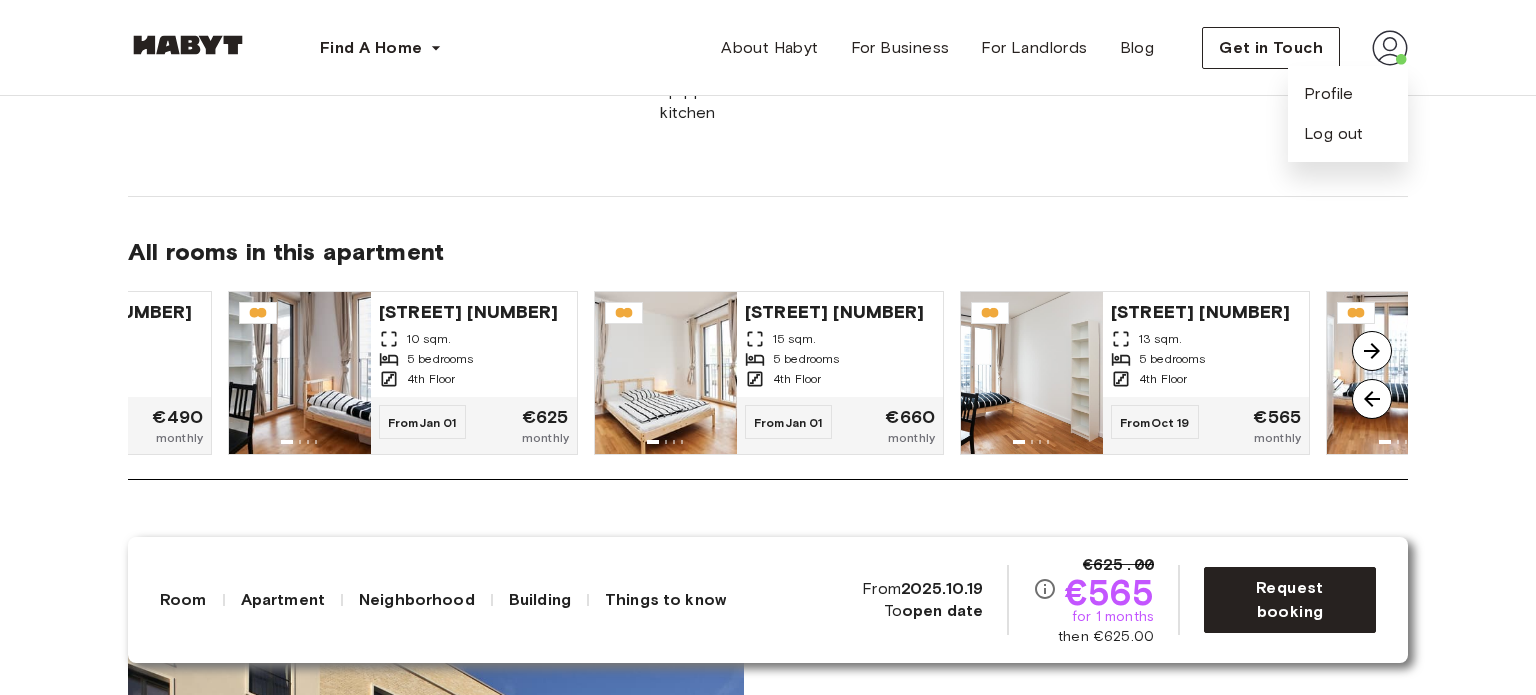click at bounding box center [1372, 351] 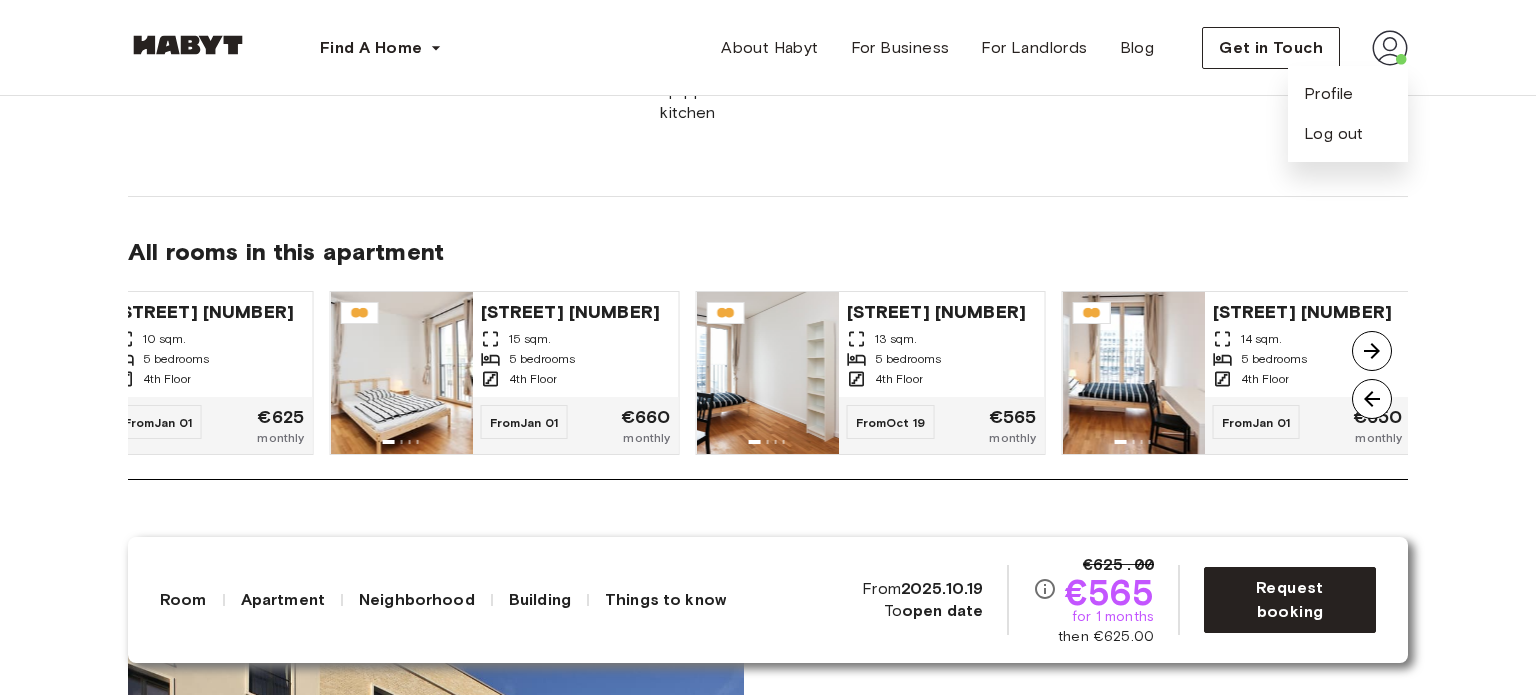 click at bounding box center [1372, 351] 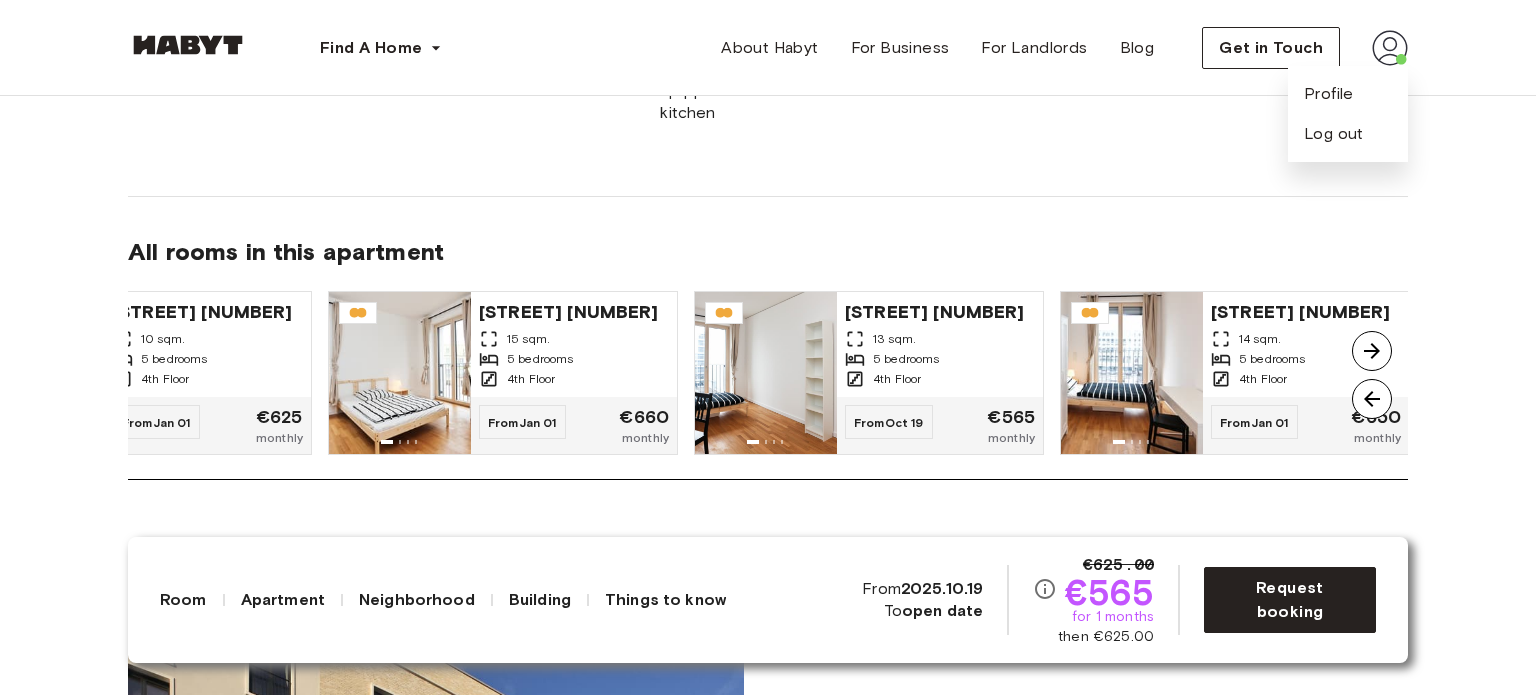 click at bounding box center (1372, 351) 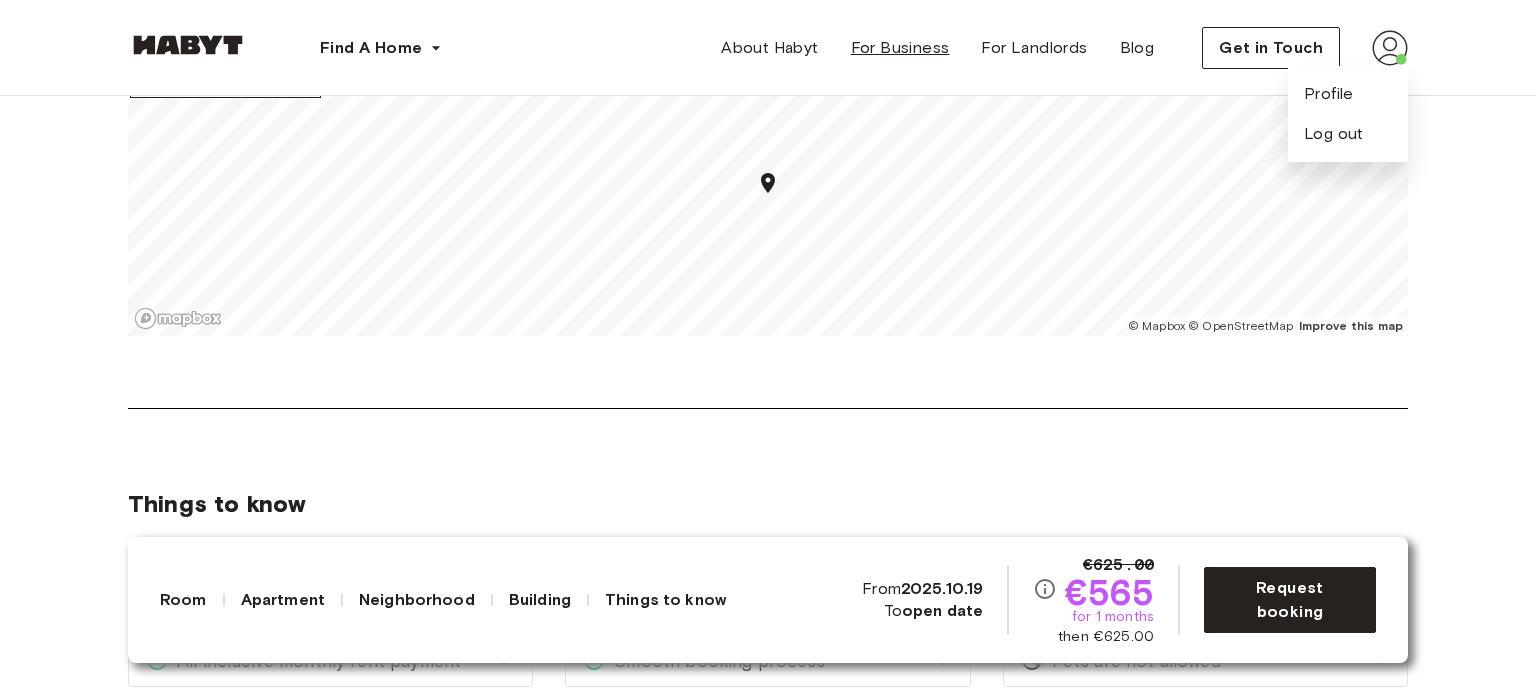 scroll, scrollTop: 2748, scrollLeft: 0, axis: vertical 